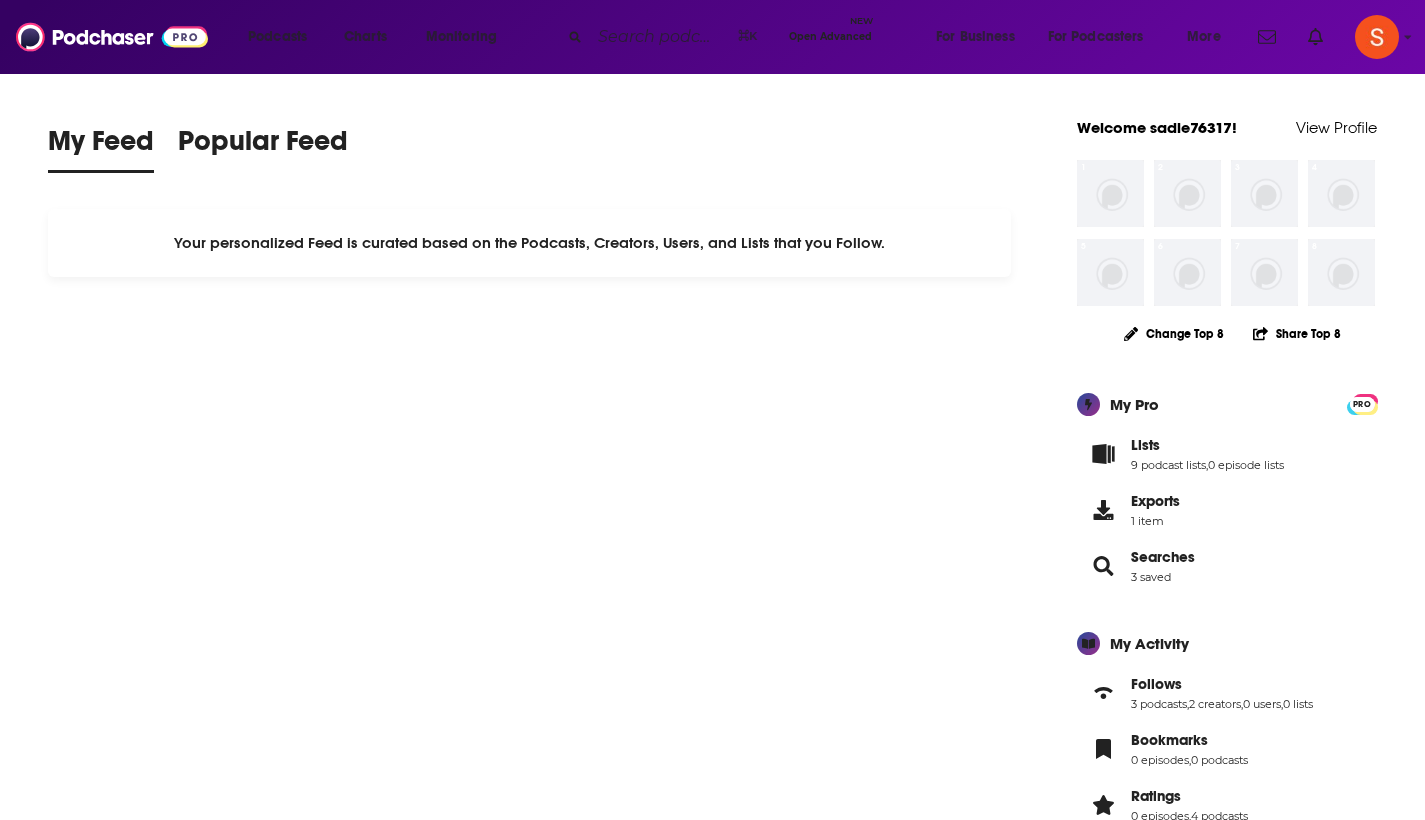 scroll, scrollTop: 0, scrollLeft: 0, axis: both 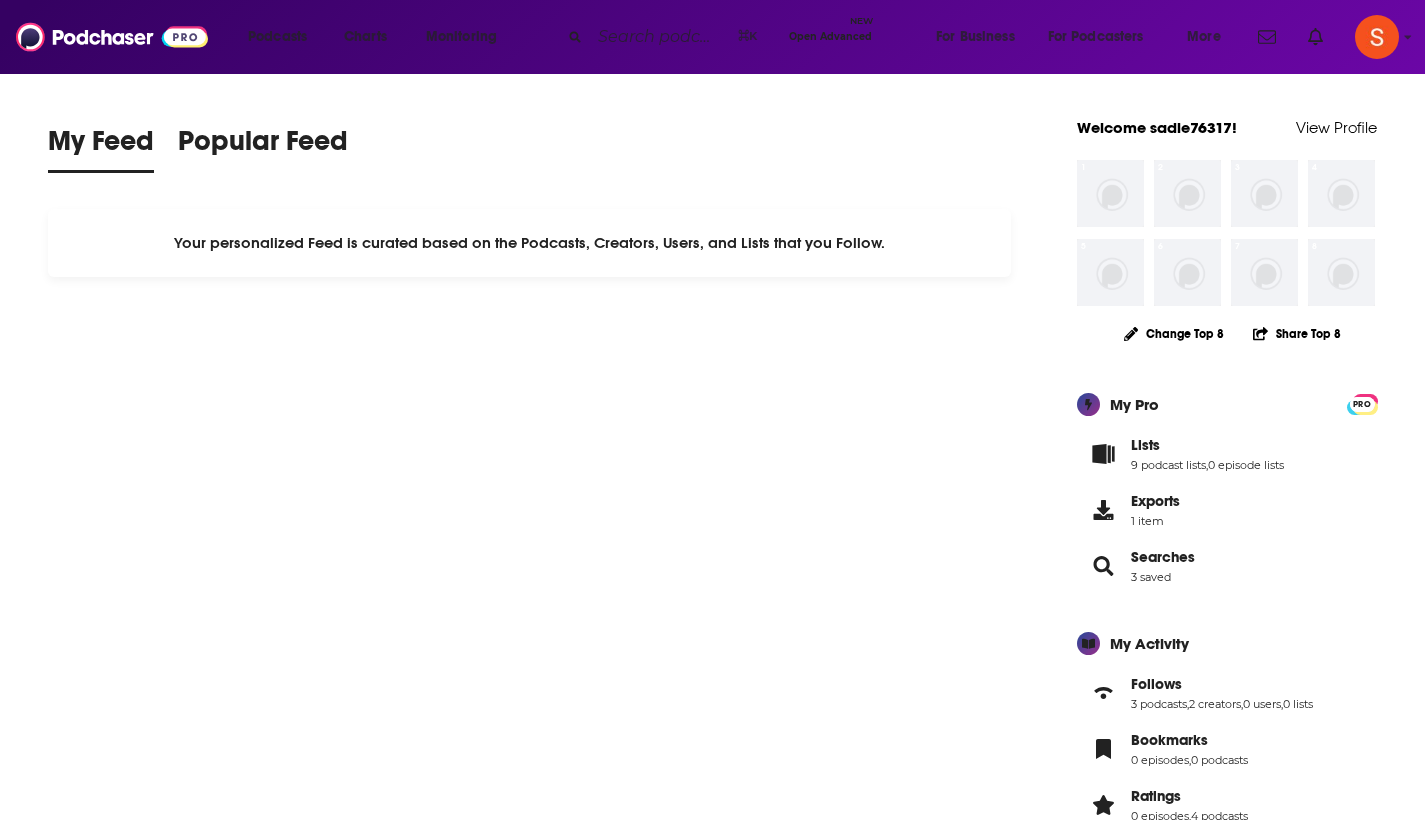 click at bounding box center (660, 37) 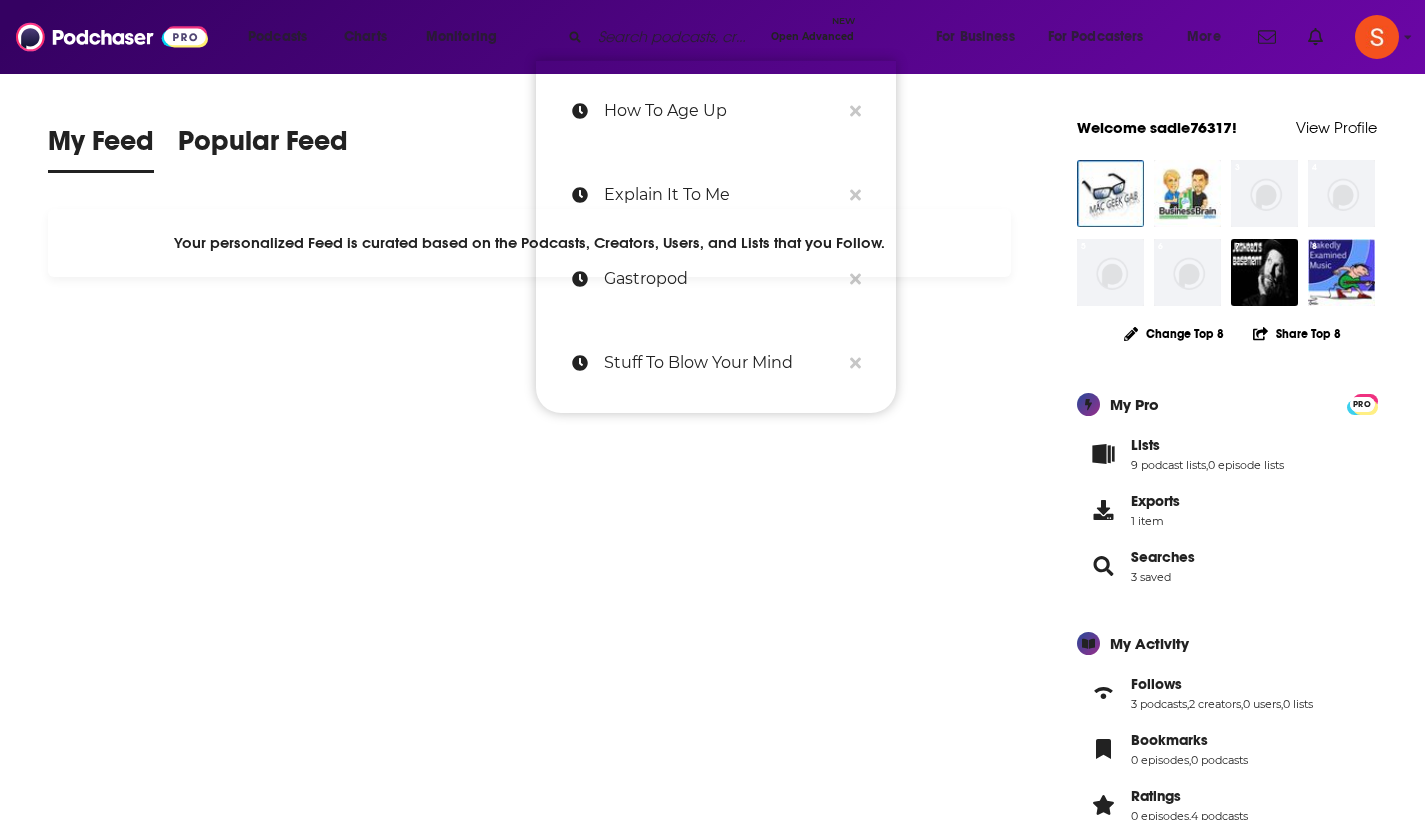 paste on "What The Fraud?" 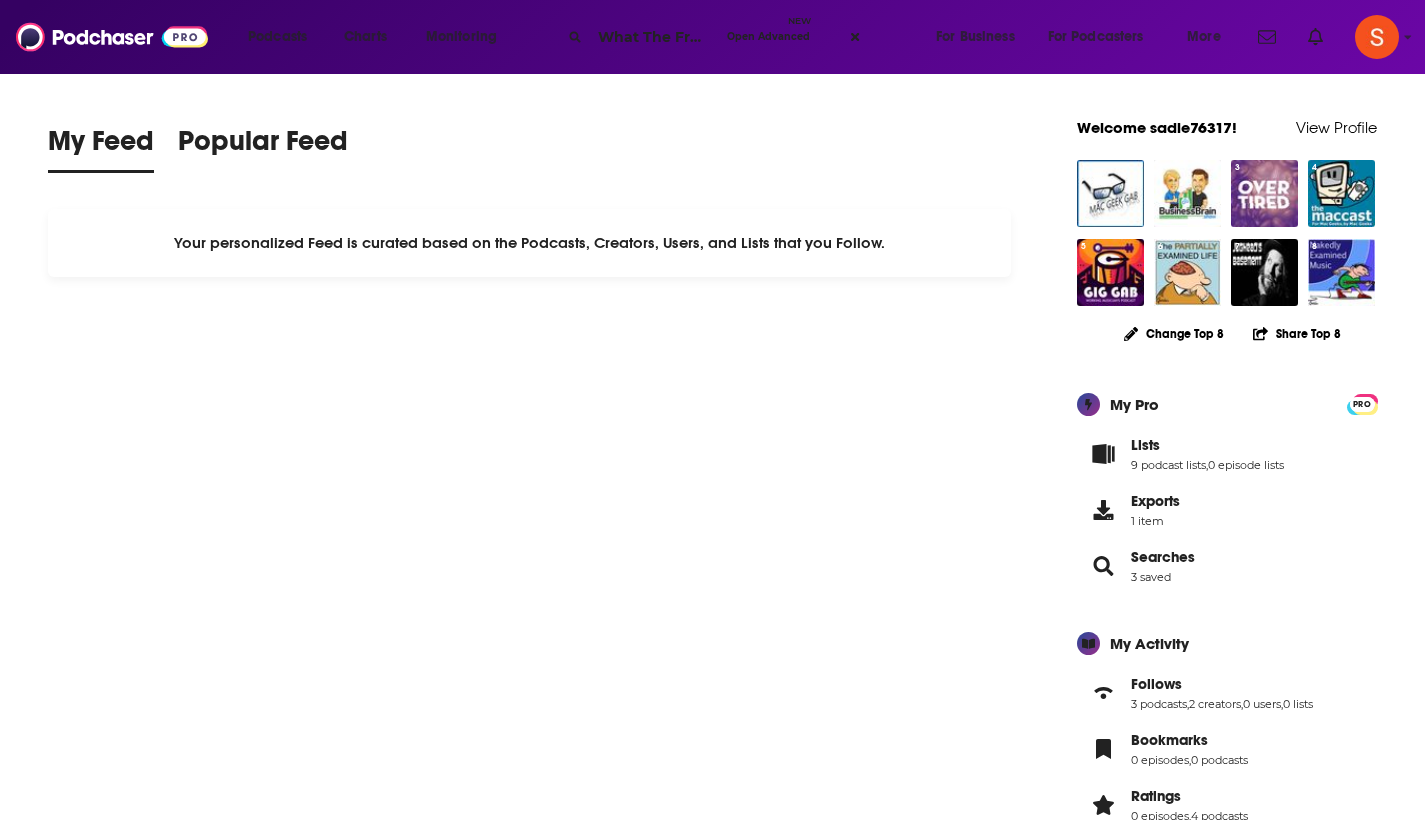 type on "What The Fraud?" 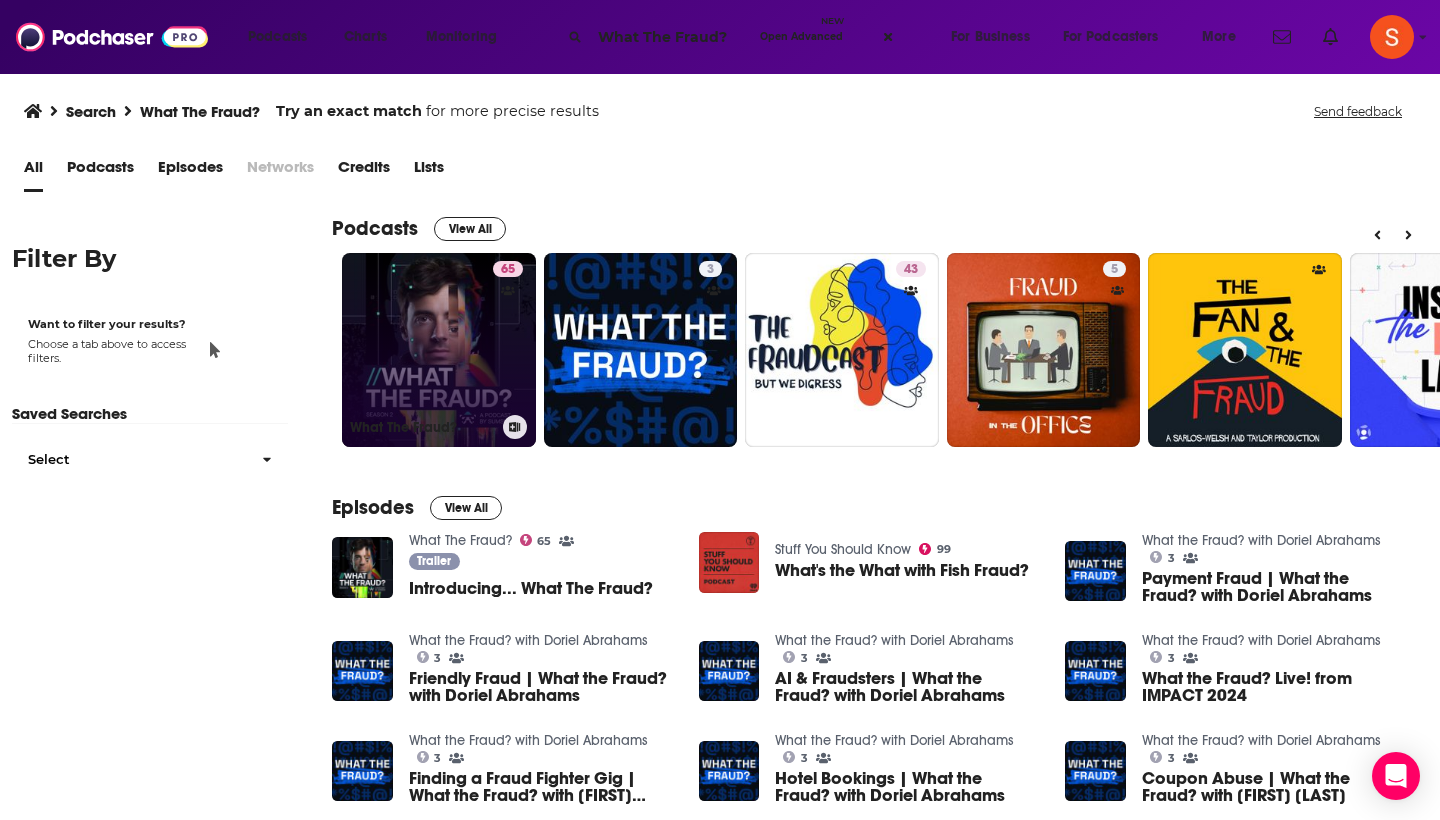 click on "65 What The Fraud?" at bounding box center (439, 350) 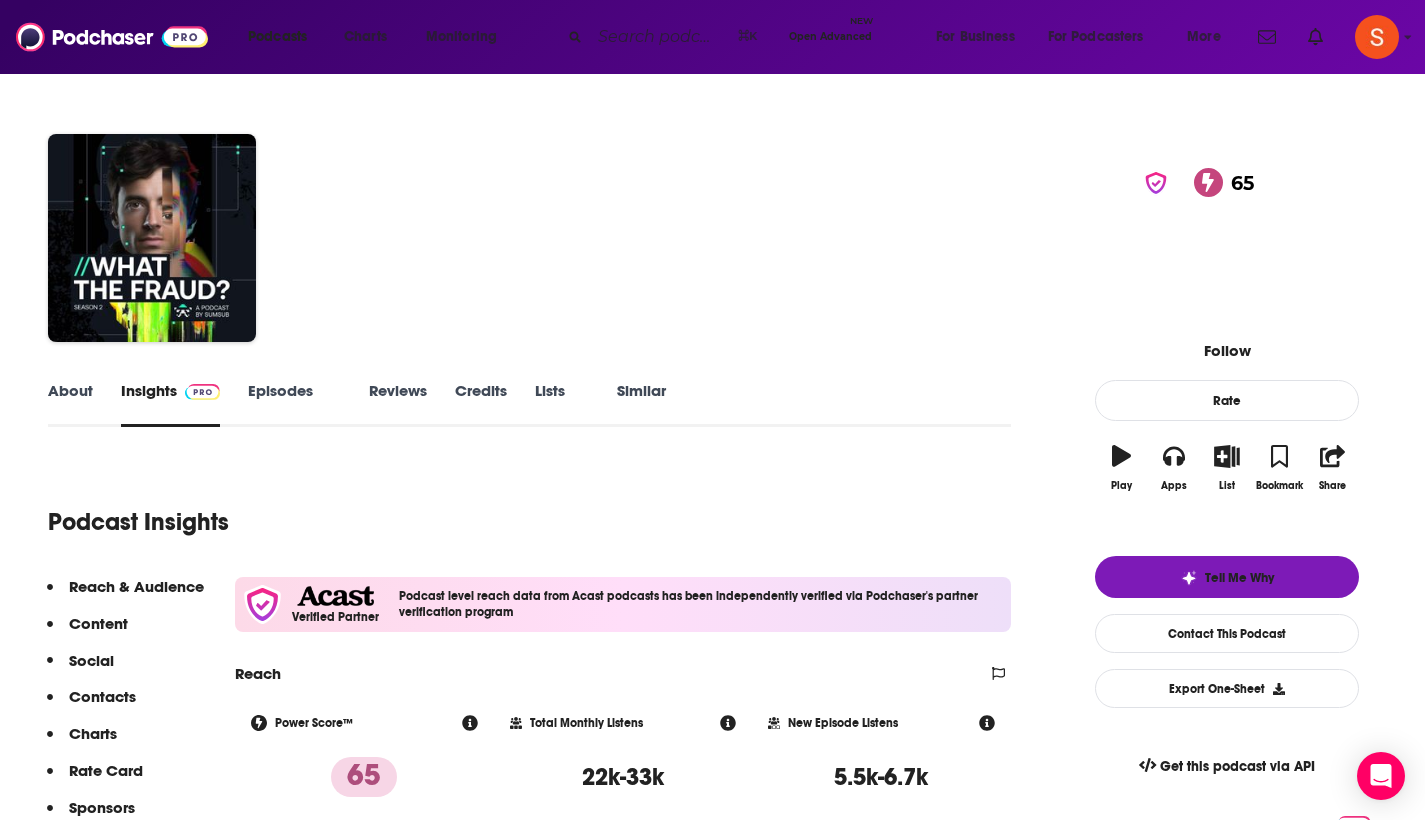 click on "Contacts" at bounding box center (98, 623) 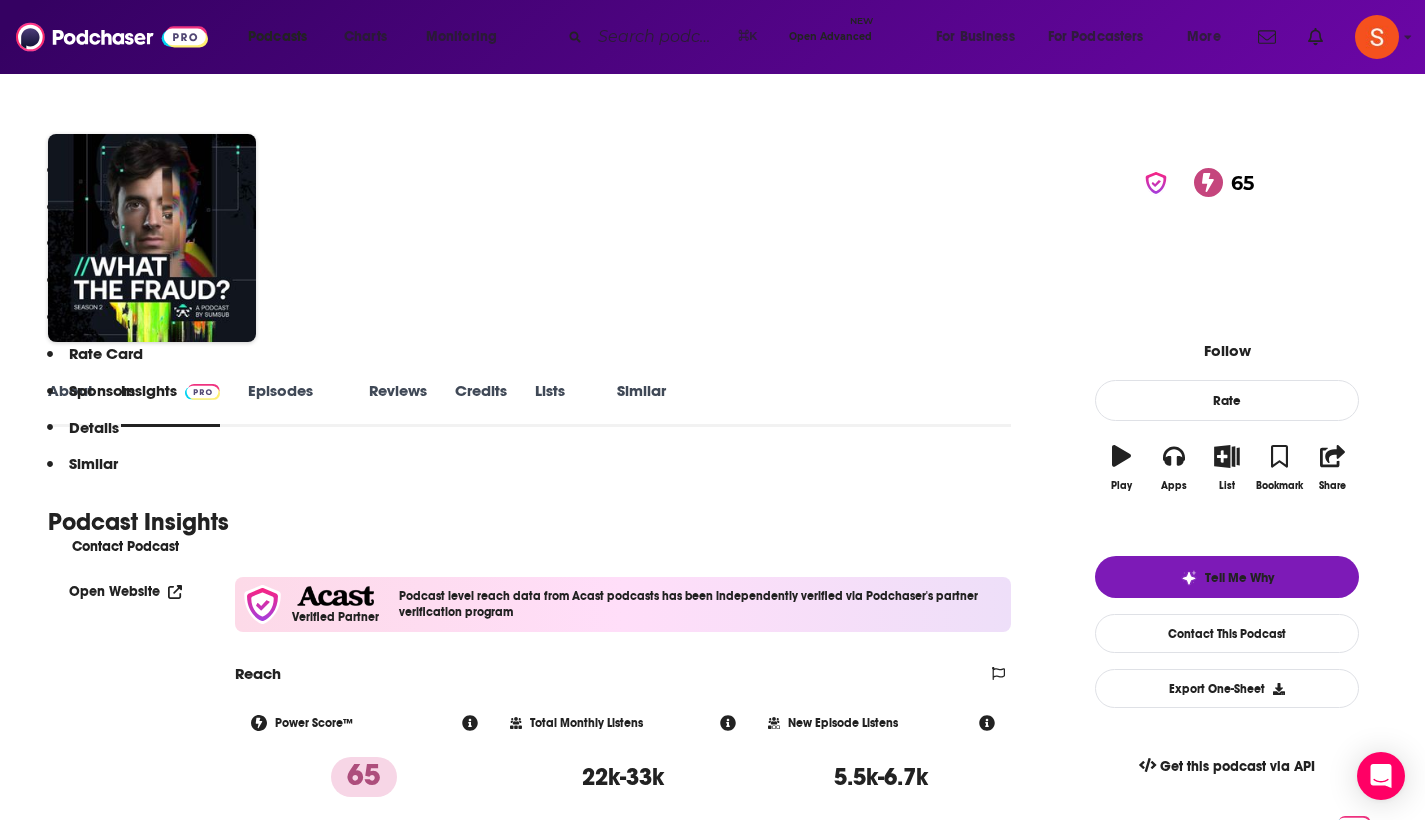 scroll, scrollTop: 1711, scrollLeft: 0, axis: vertical 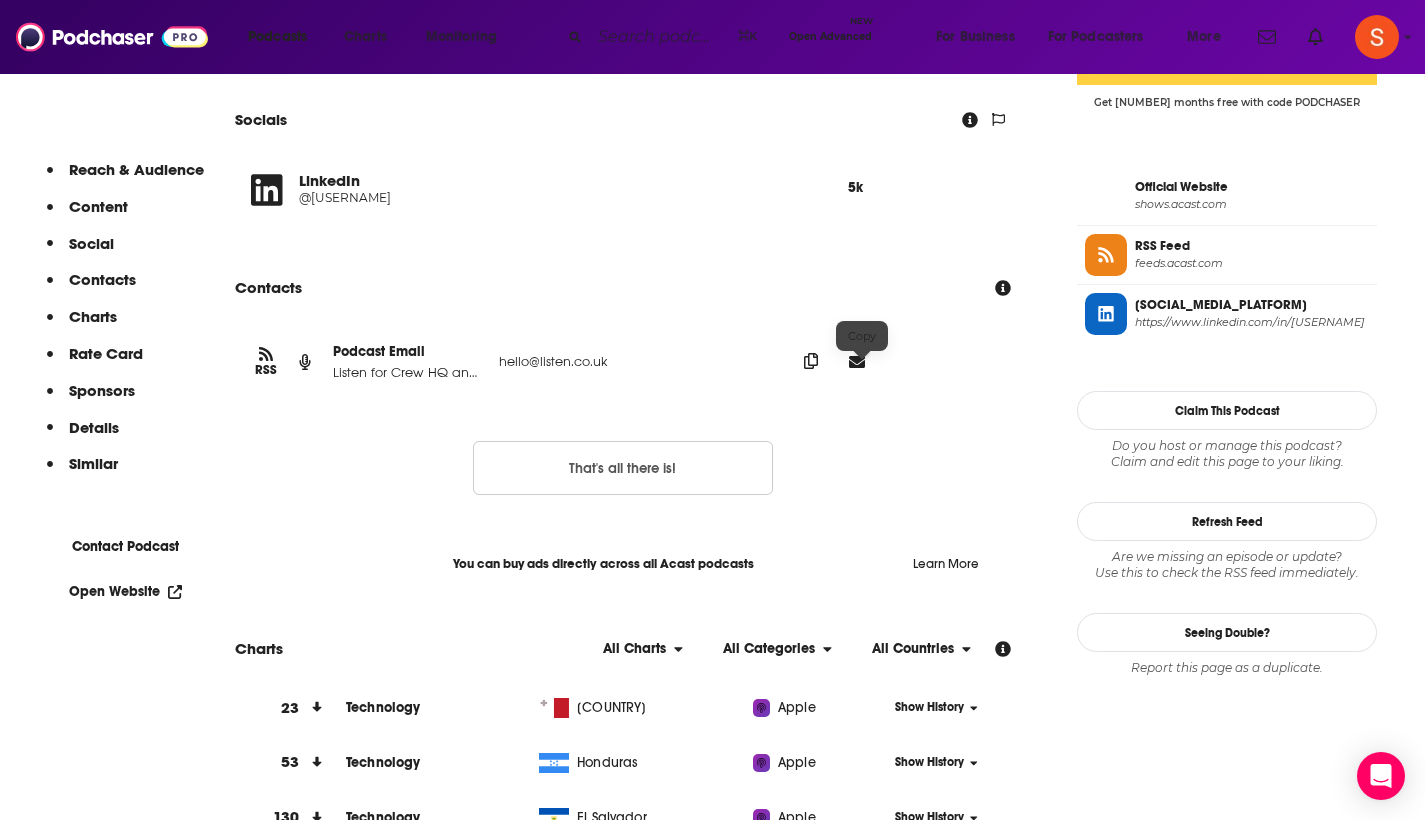 click at bounding box center [811, 361] 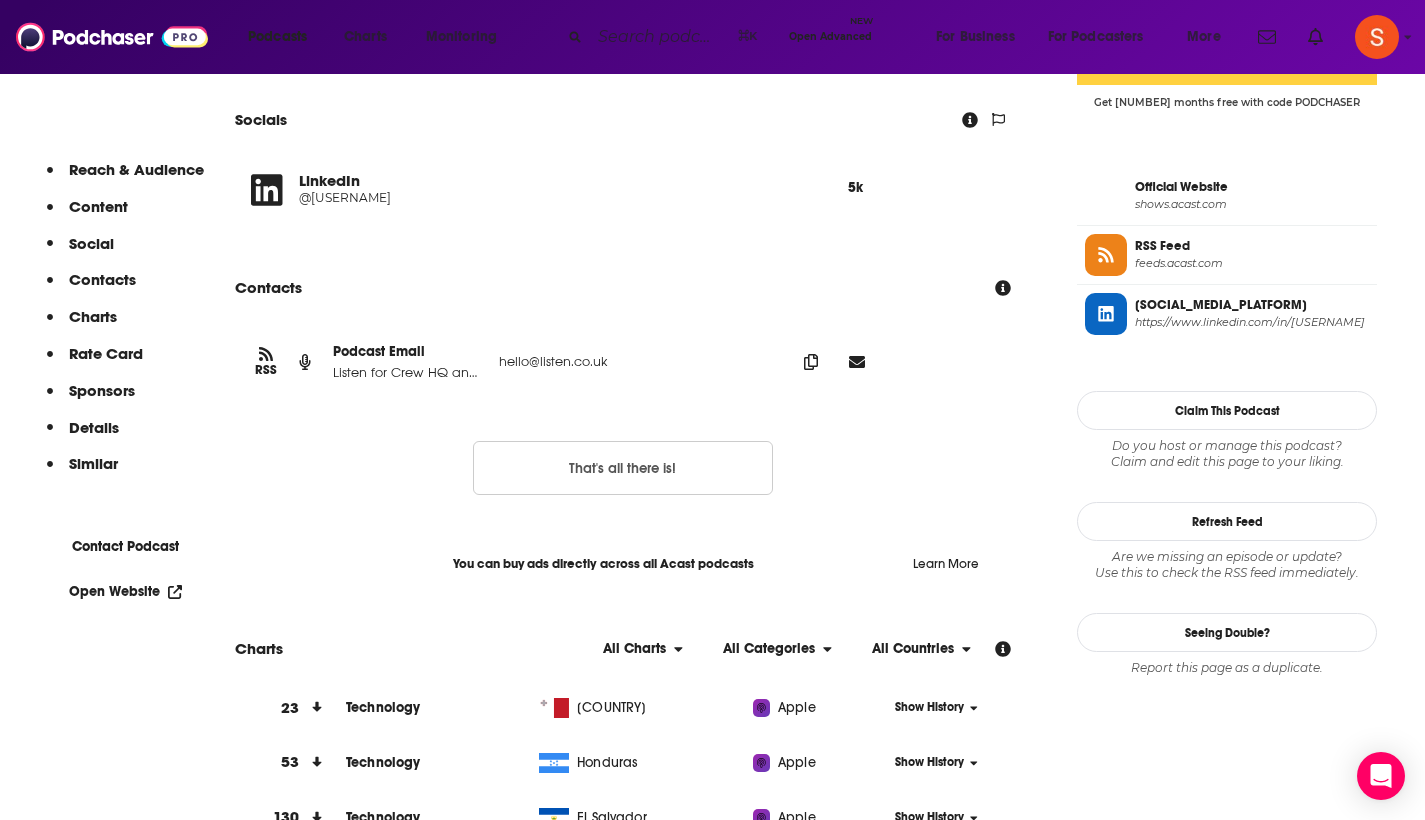 click at bounding box center (660, 37) 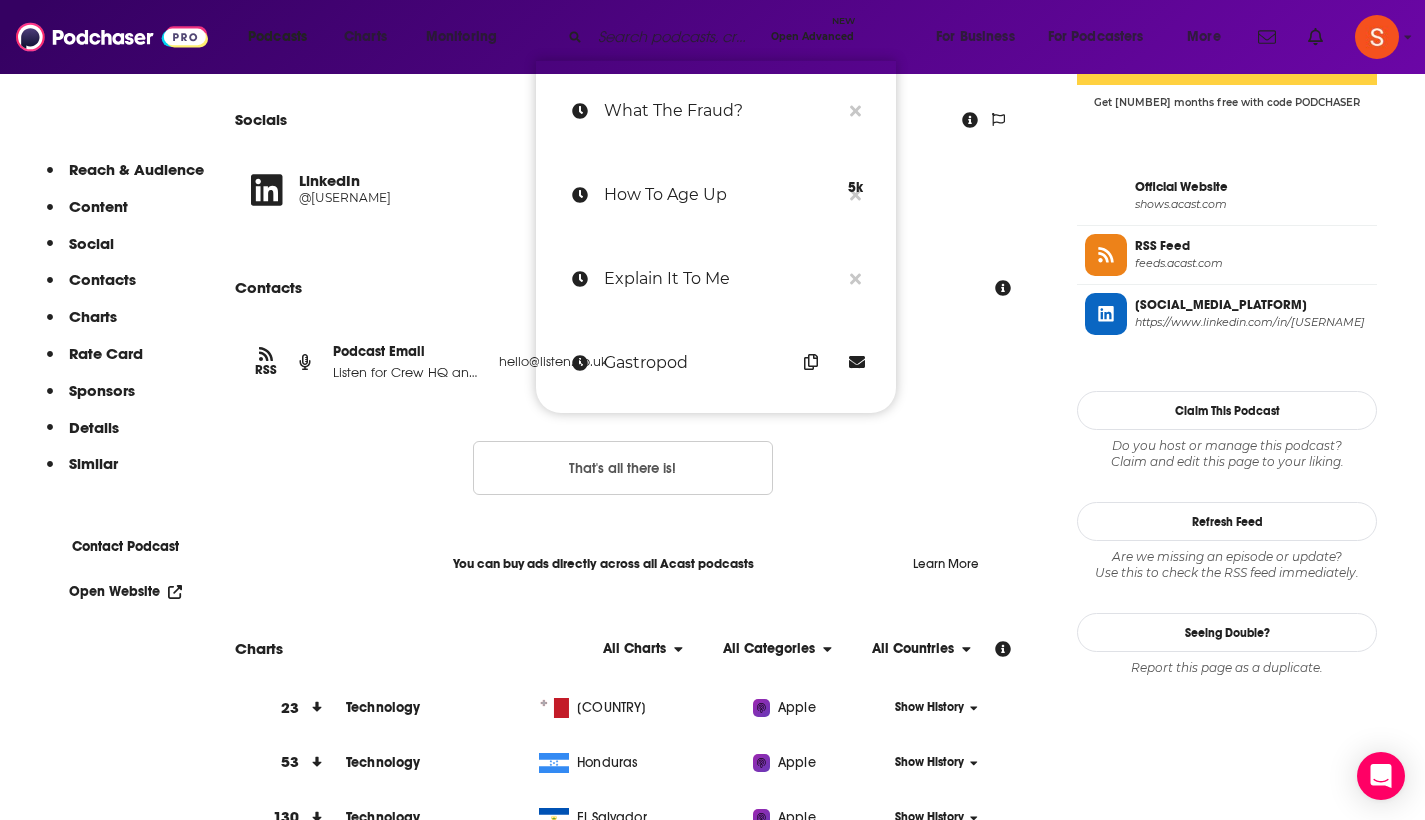 paste on "Heavy Metal History" 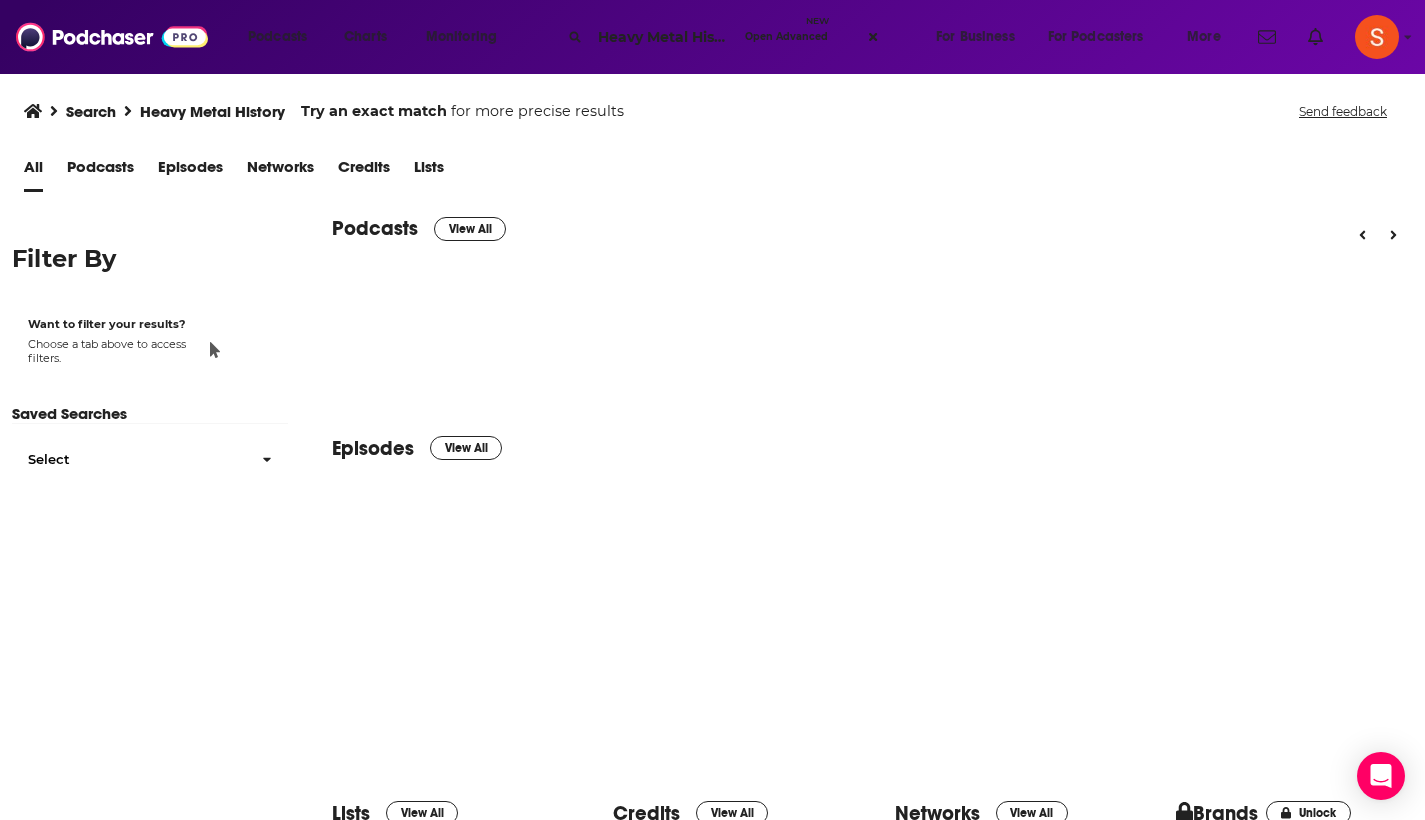 scroll, scrollTop: 0, scrollLeft: 0, axis: both 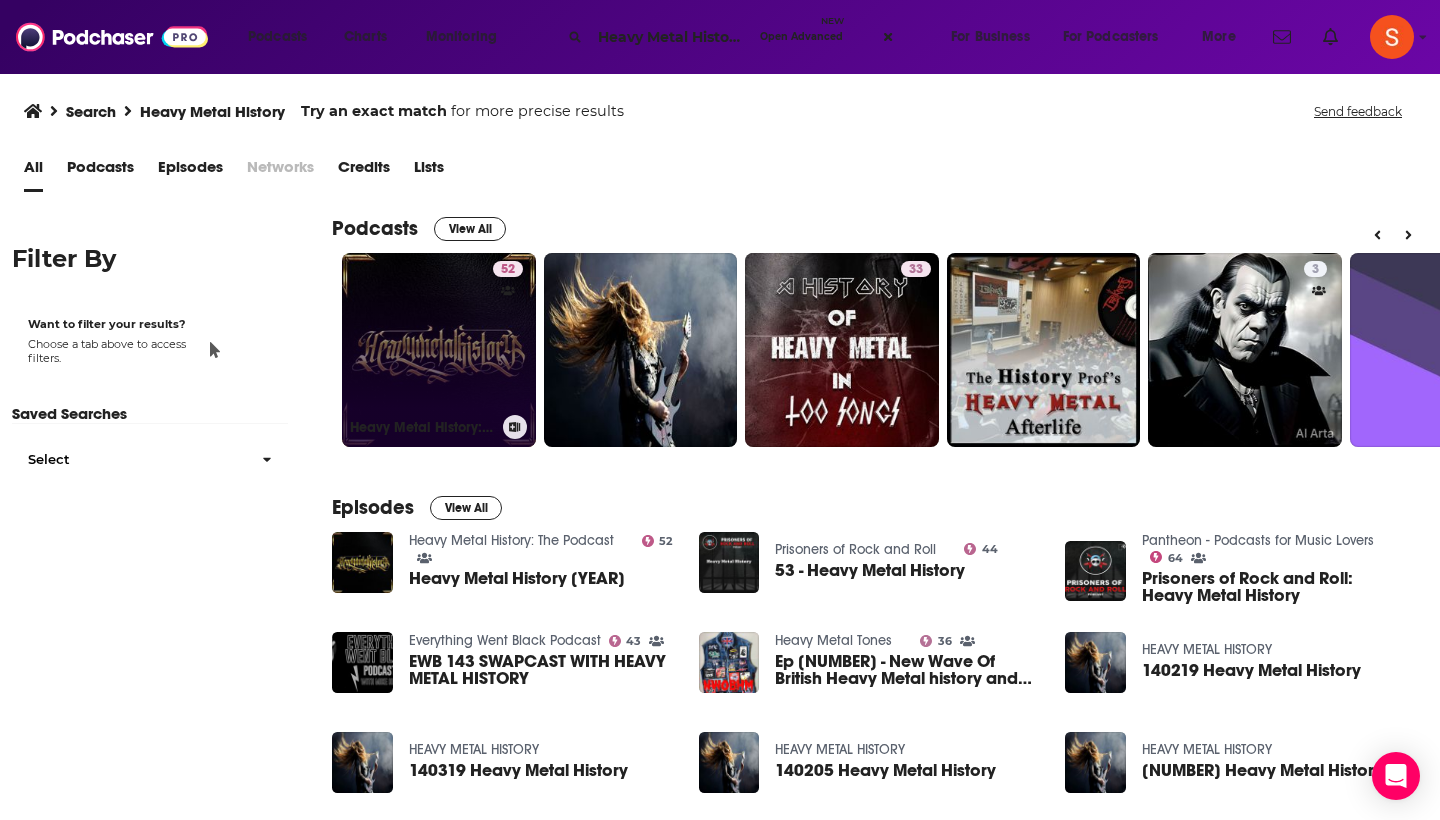 click on "52 Heavy Metal History: The Podcast" at bounding box center (439, 350) 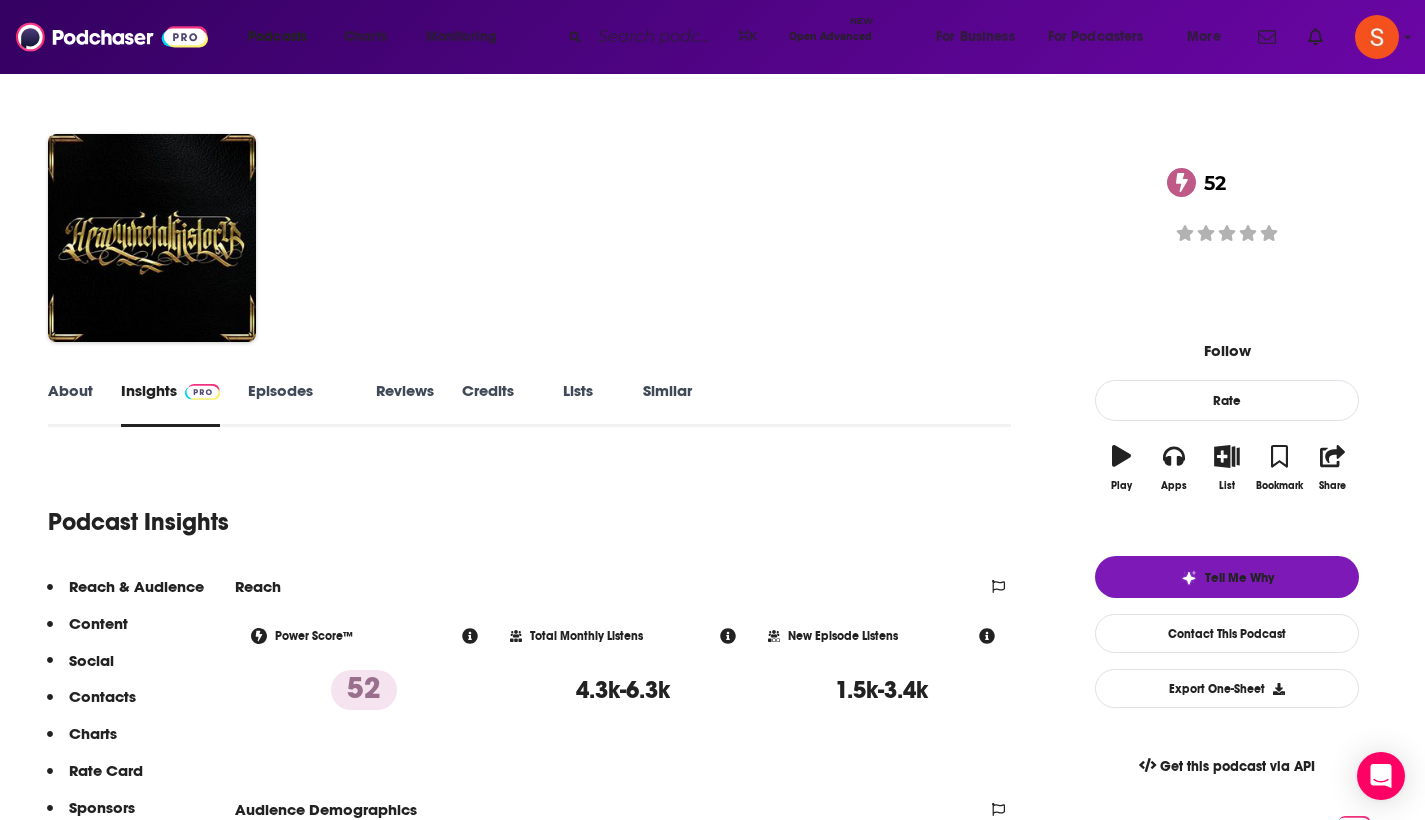 click on "Contacts" at bounding box center (98, 623) 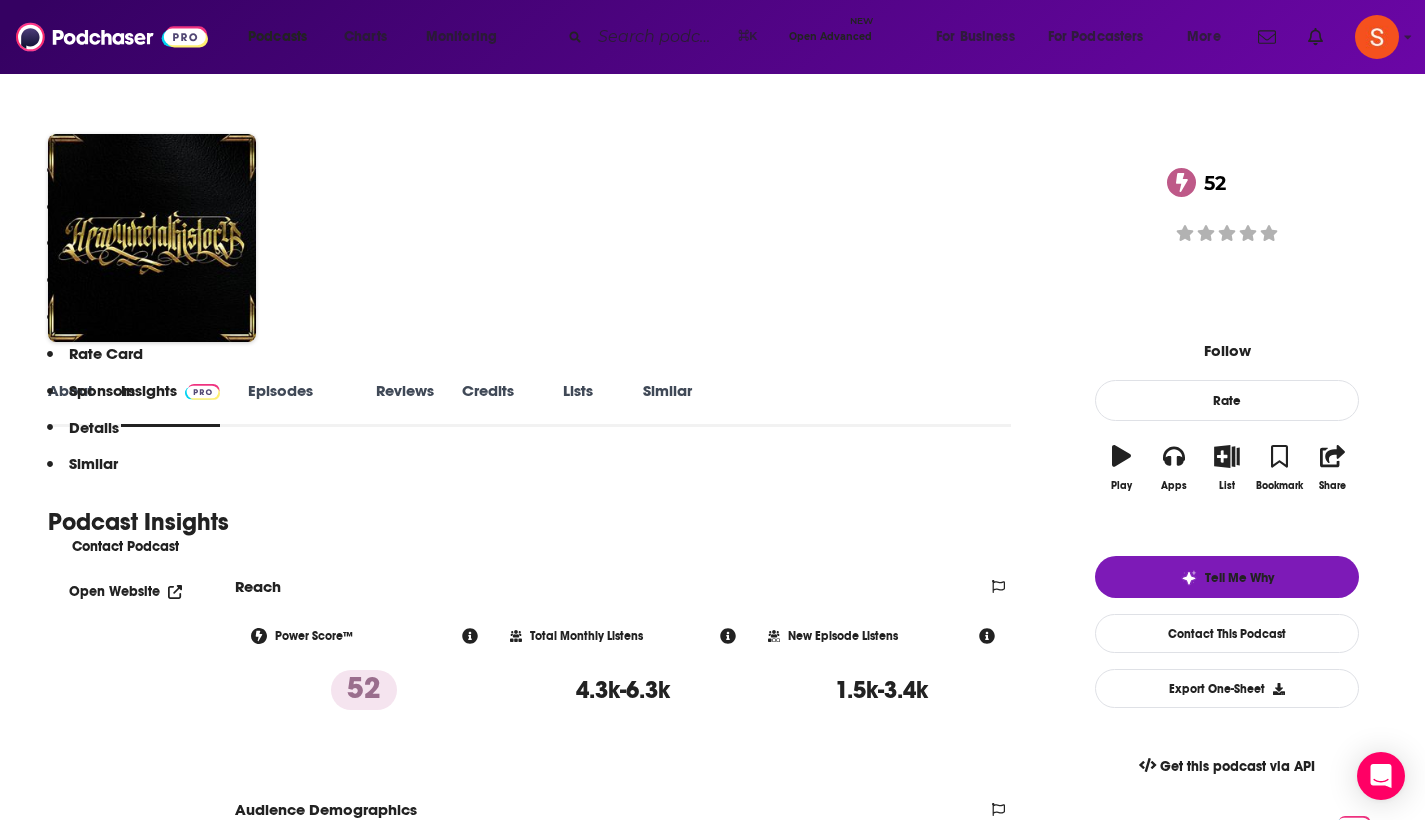 scroll, scrollTop: 1691, scrollLeft: 0, axis: vertical 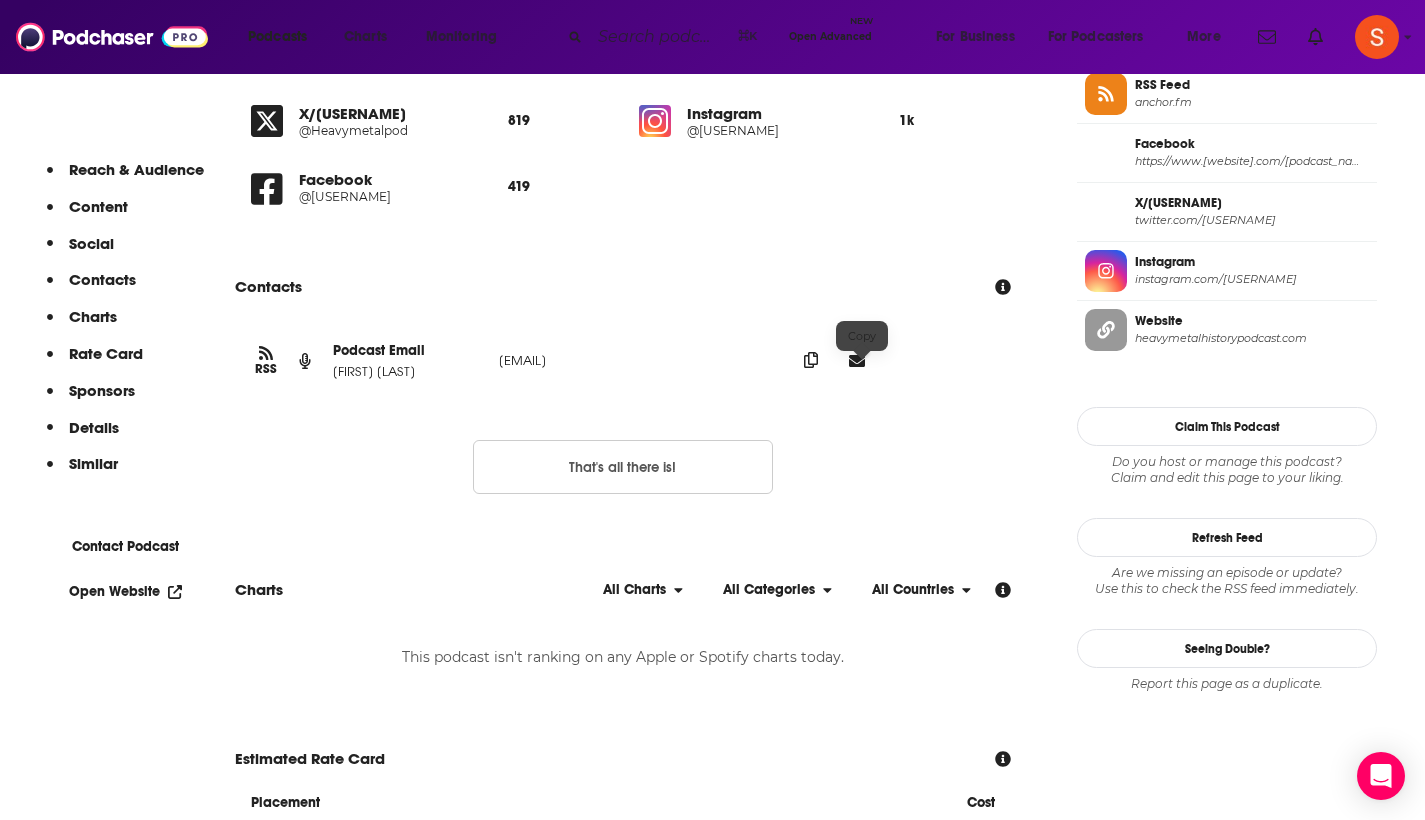 click at bounding box center (811, 360) 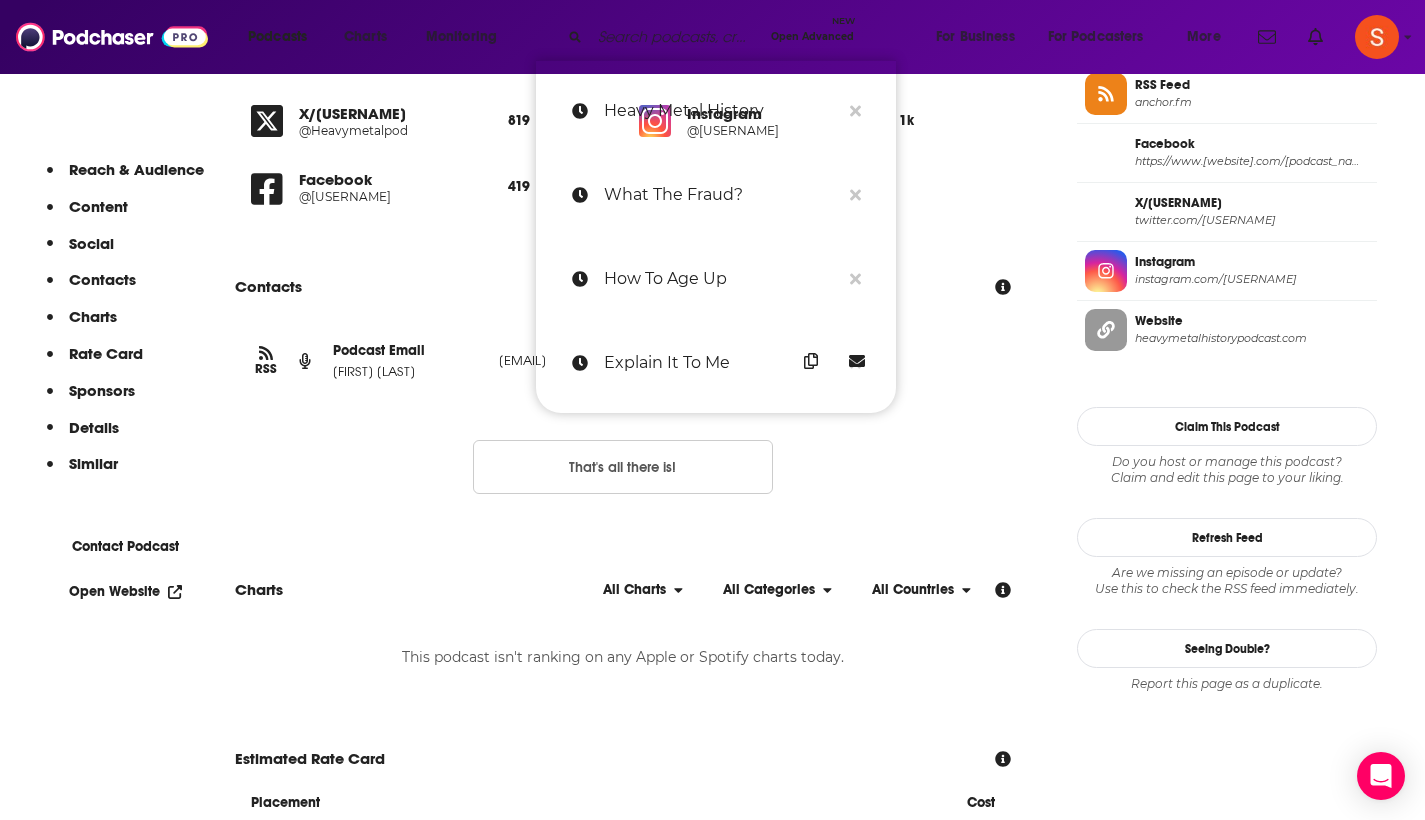 click at bounding box center [676, 37] 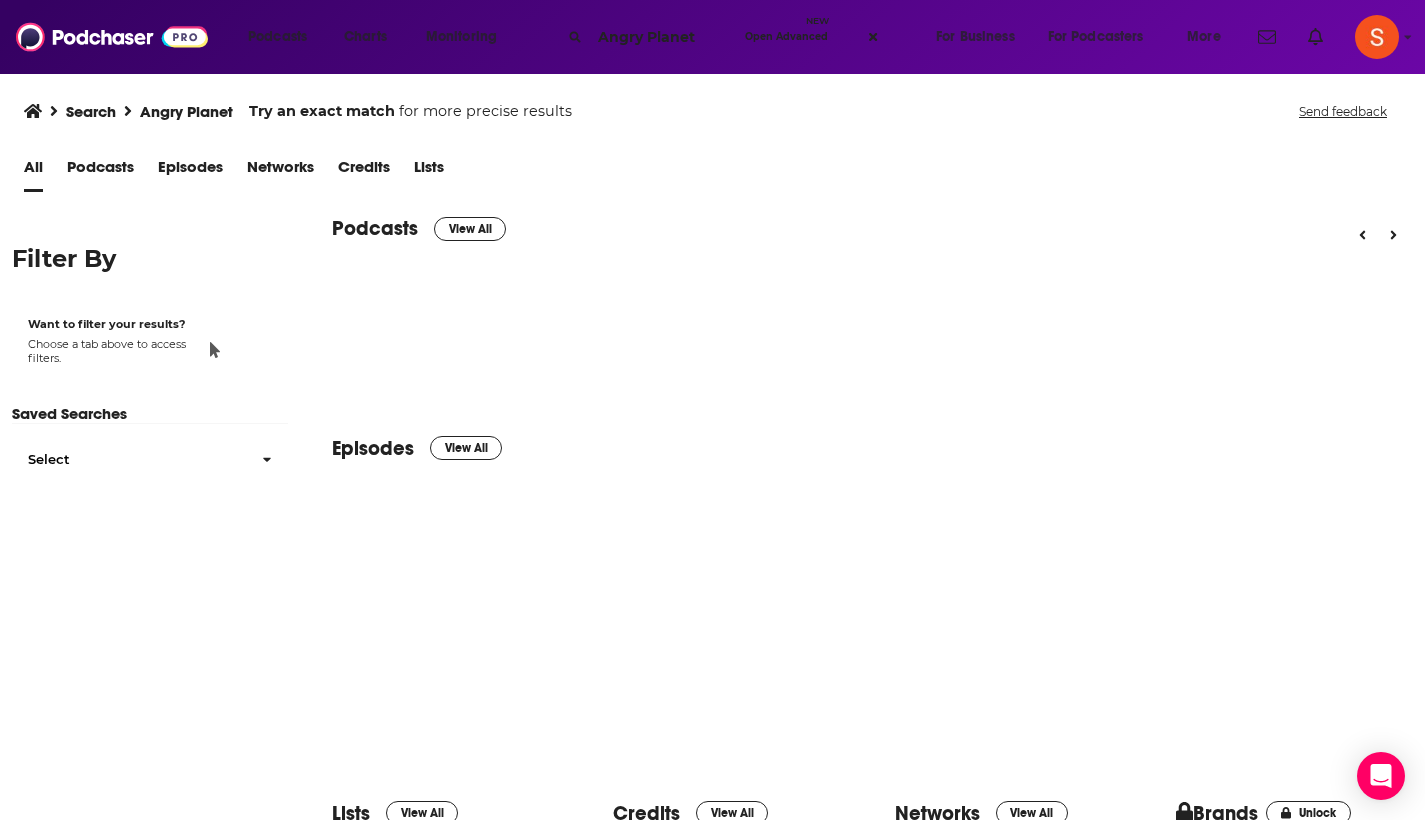 scroll, scrollTop: 0, scrollLeft: 0, axis: both 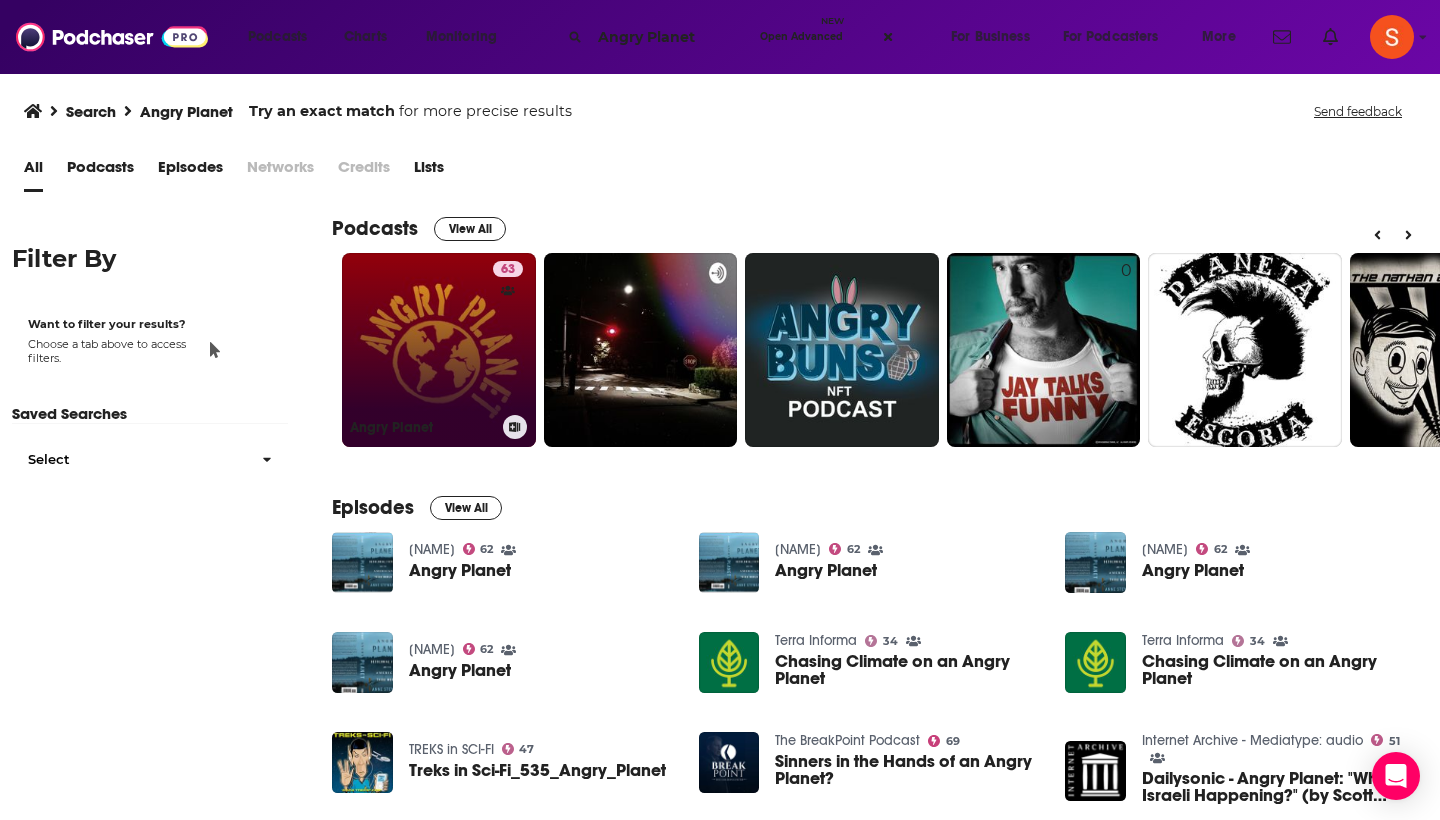 click on "63 Angry Planet" at bounding box center (439, 350) 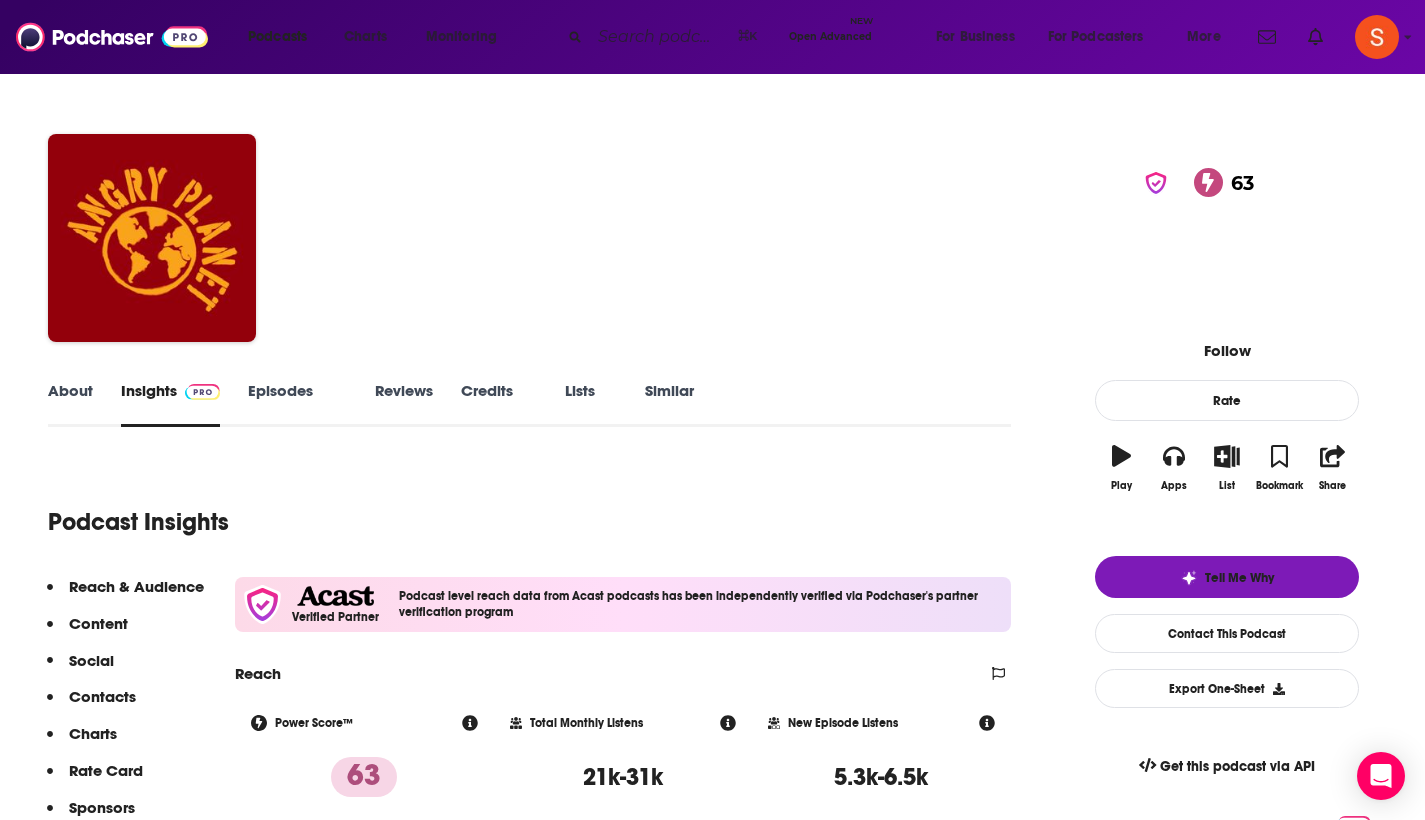 click on "Contacts" at bounding box center (98, 623) 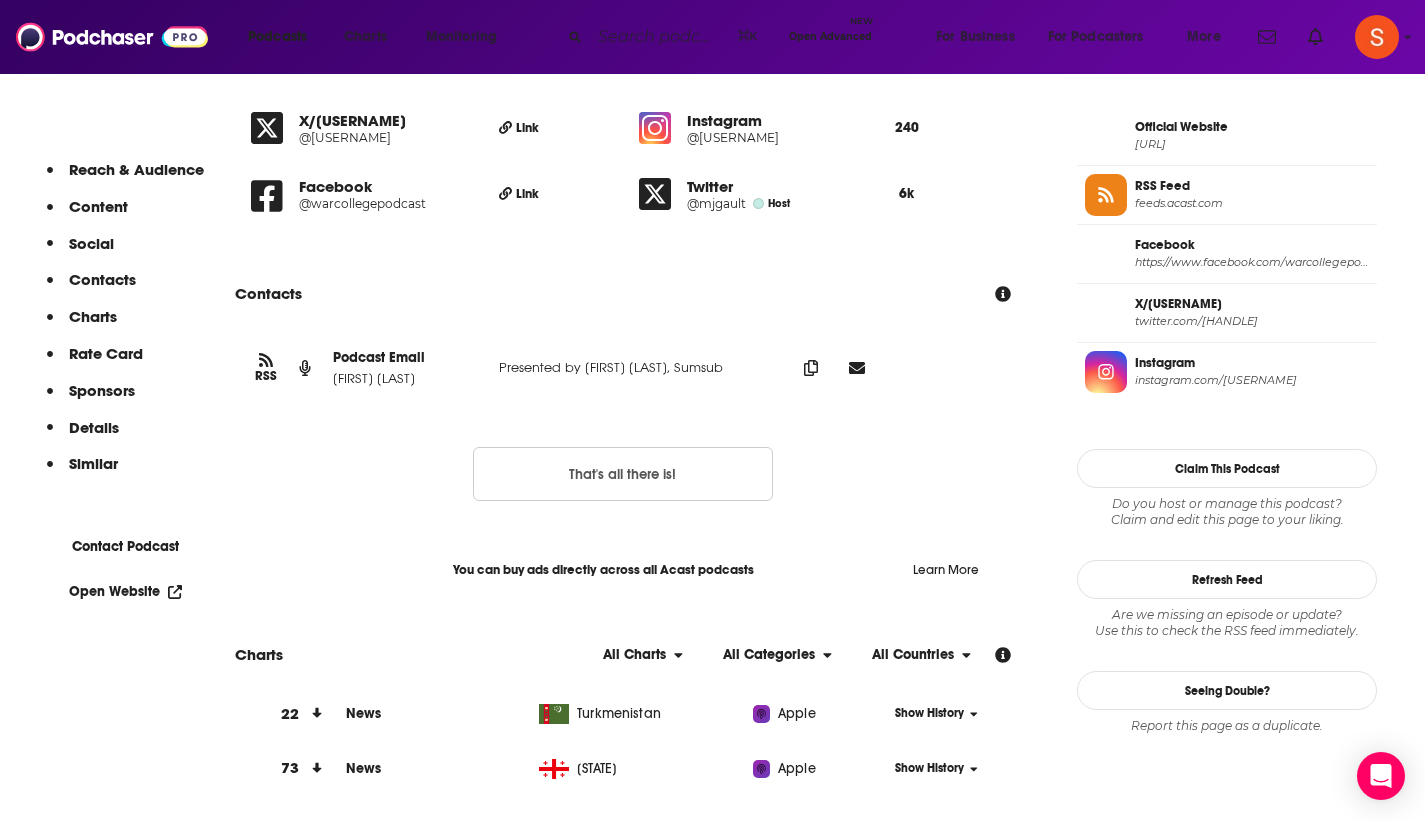 scroll, scrollTop: 1802, scrollLeft: 0, axis: vertical 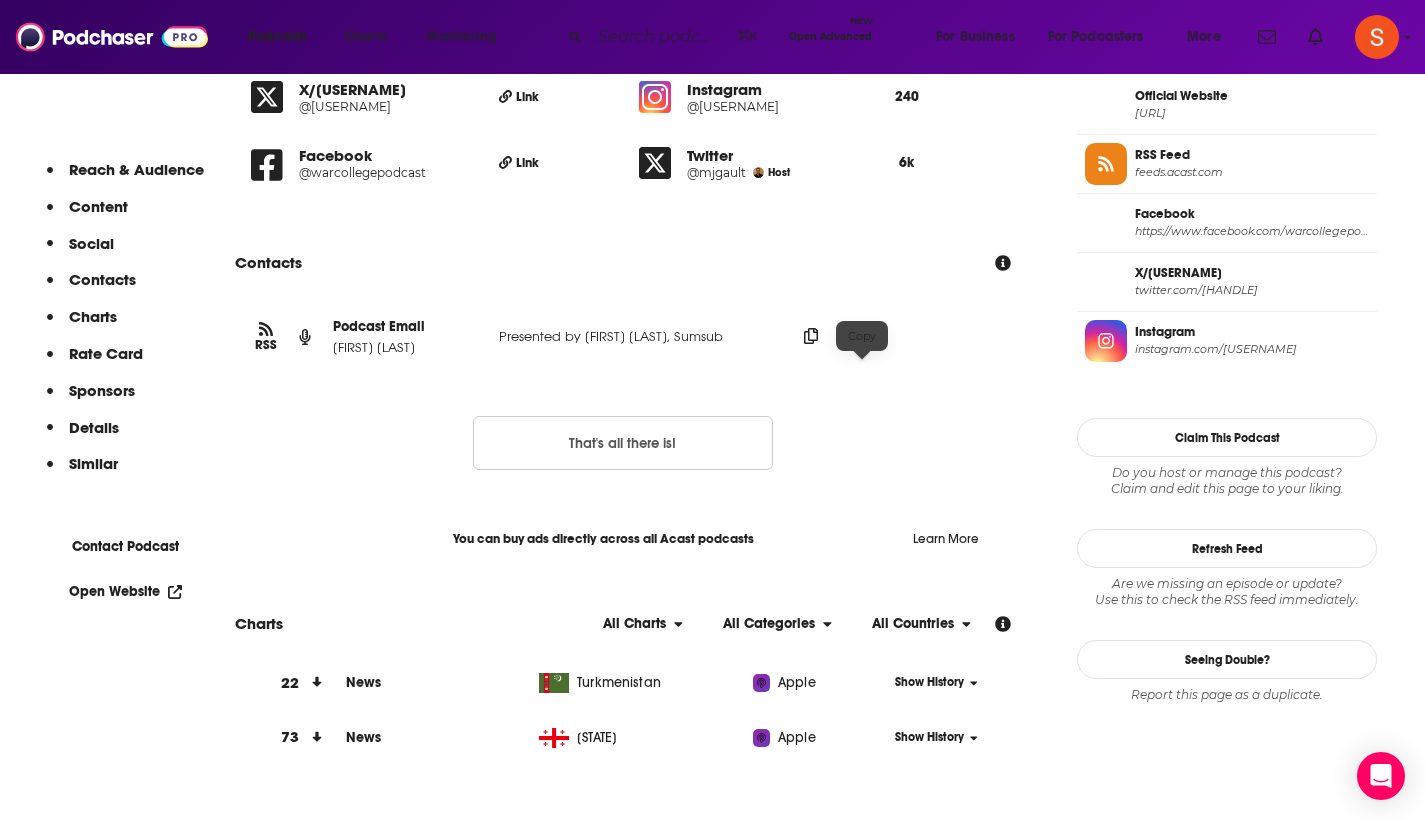 click at bounding box center [811, 336] 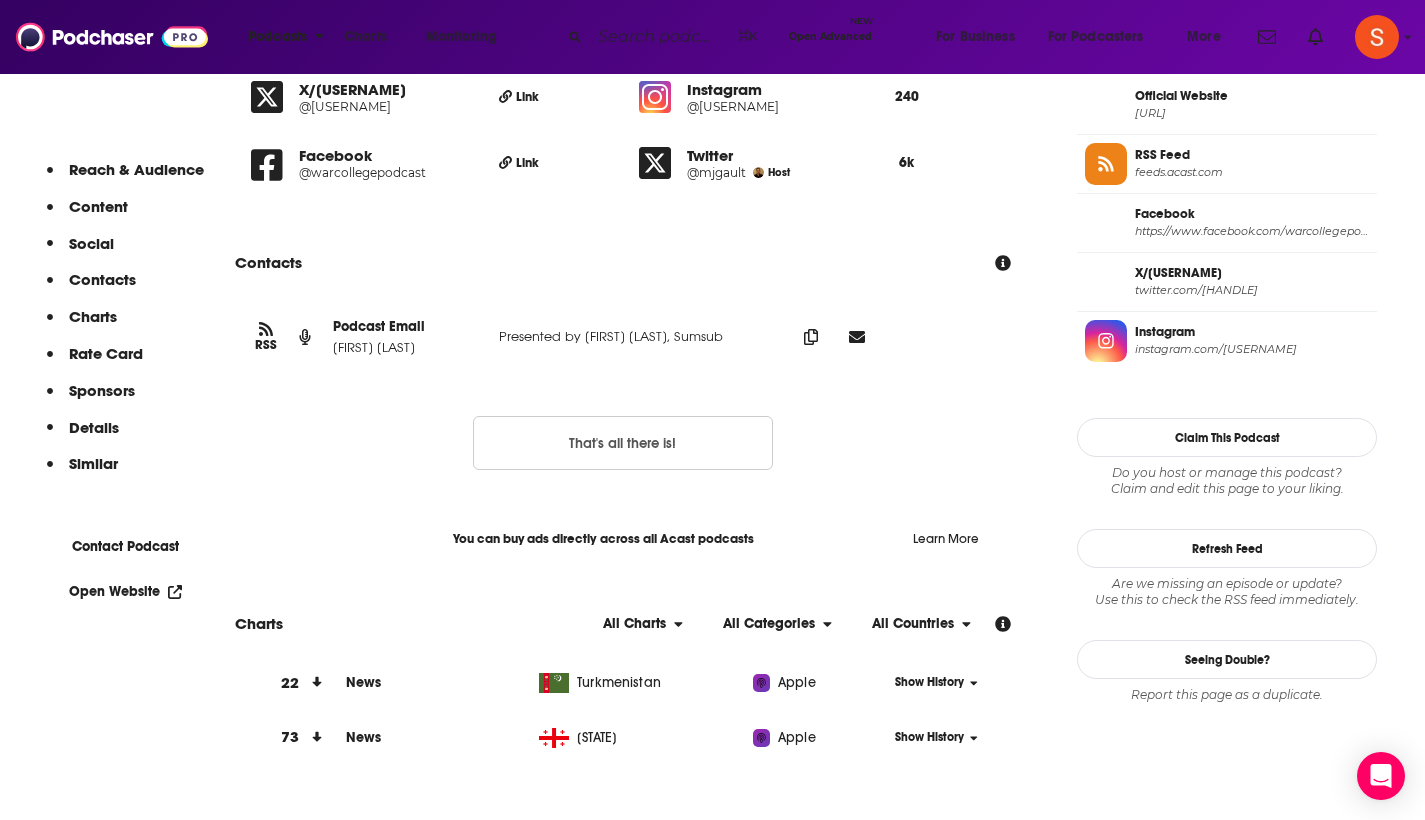click on "Podcasts" at bounding box center (277, 37) 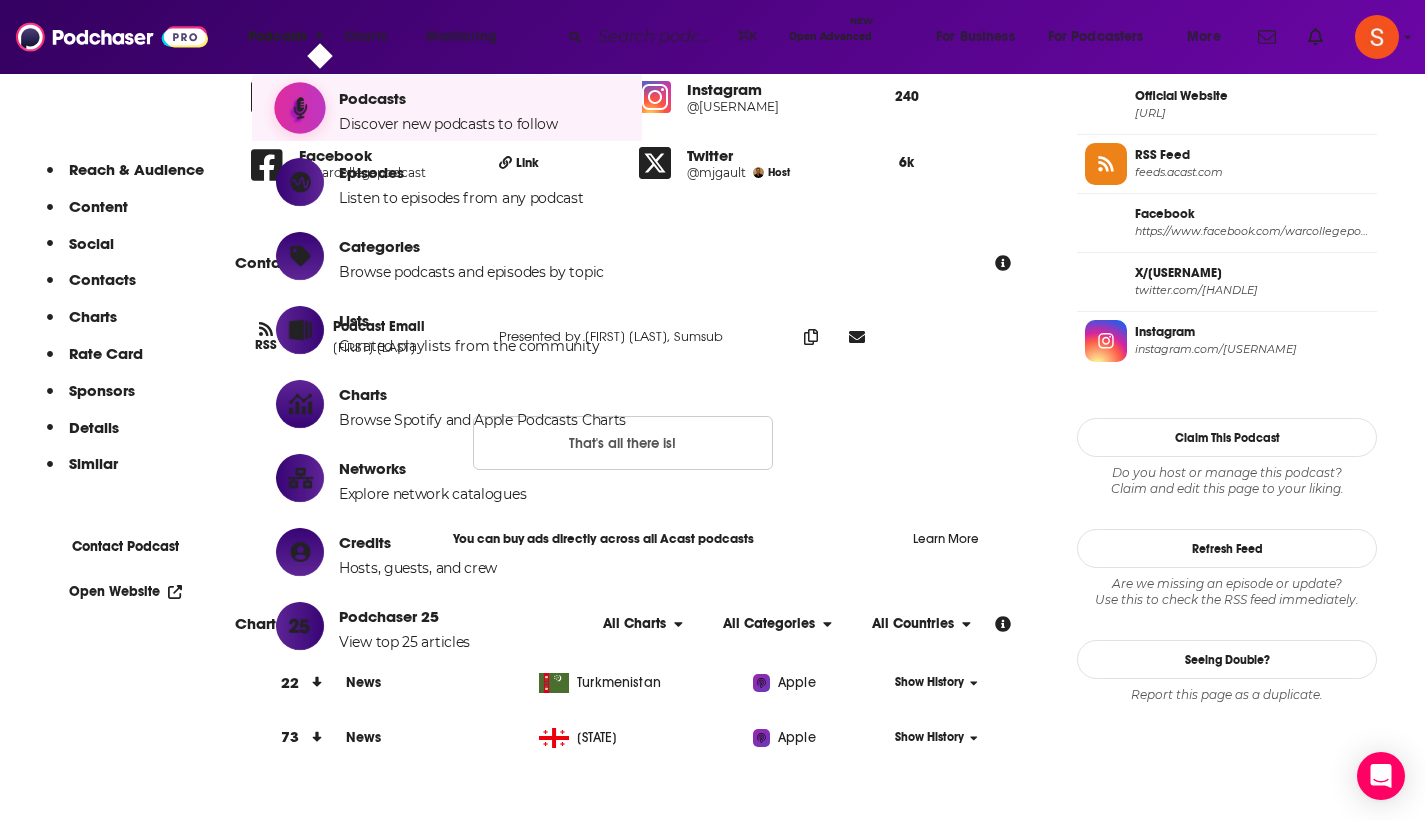 click on "Podcasts Discover new podcasts to follow" at bounding box center (451, 108) 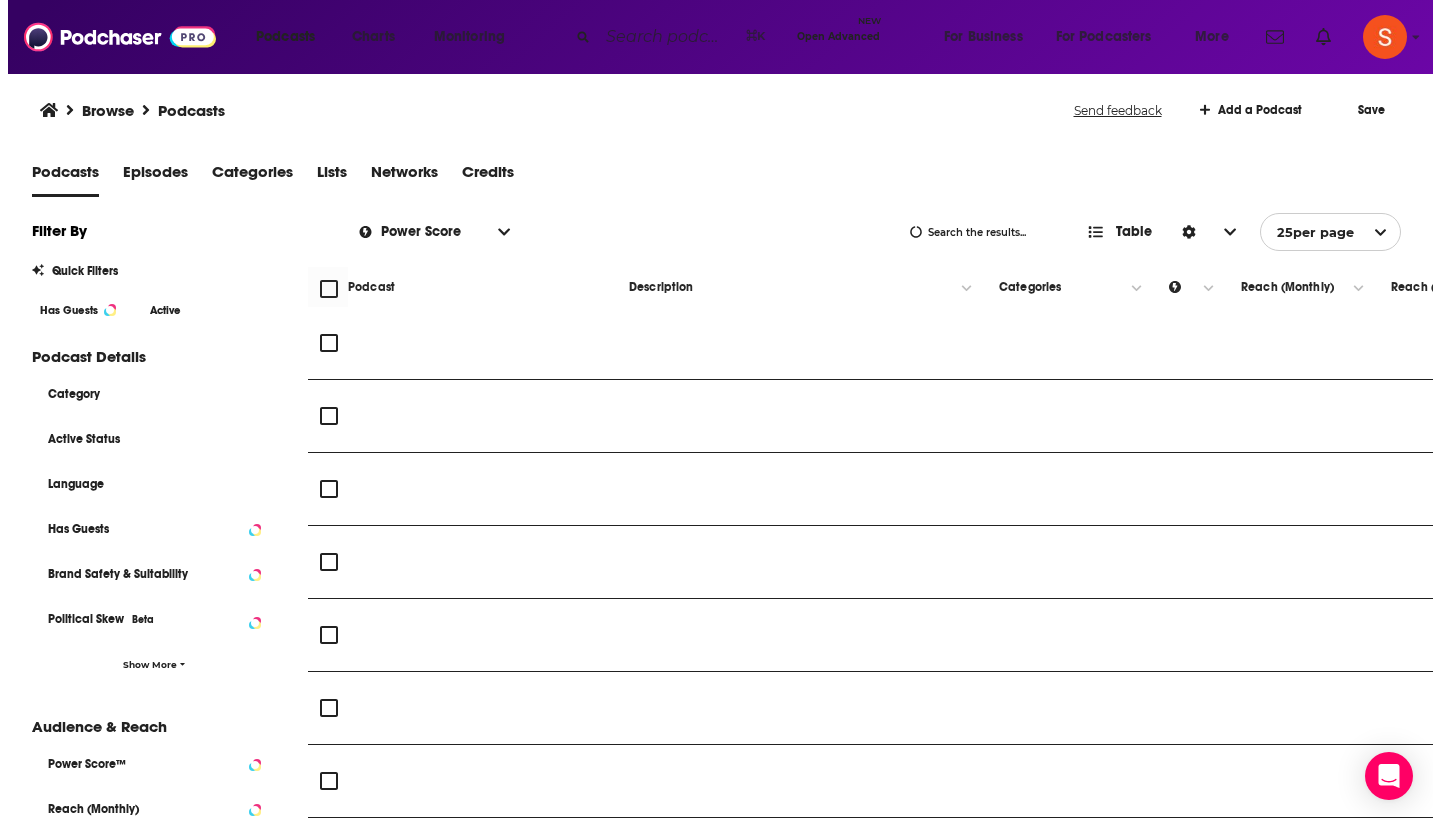 scroll, scrollTop: 0, scrollLeft: 0, axis: both 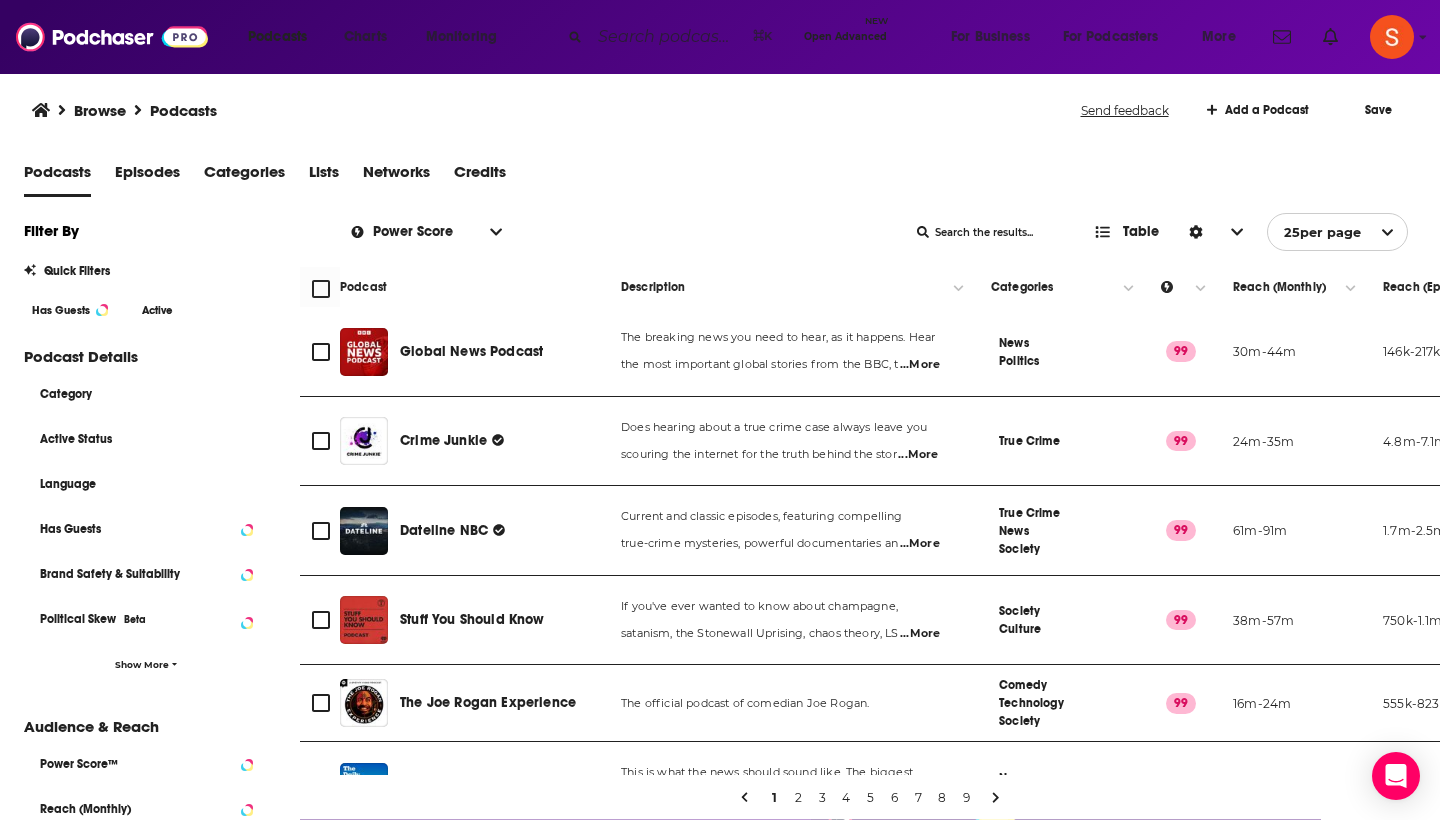 click on "Active" at bounding box center (157, 310) 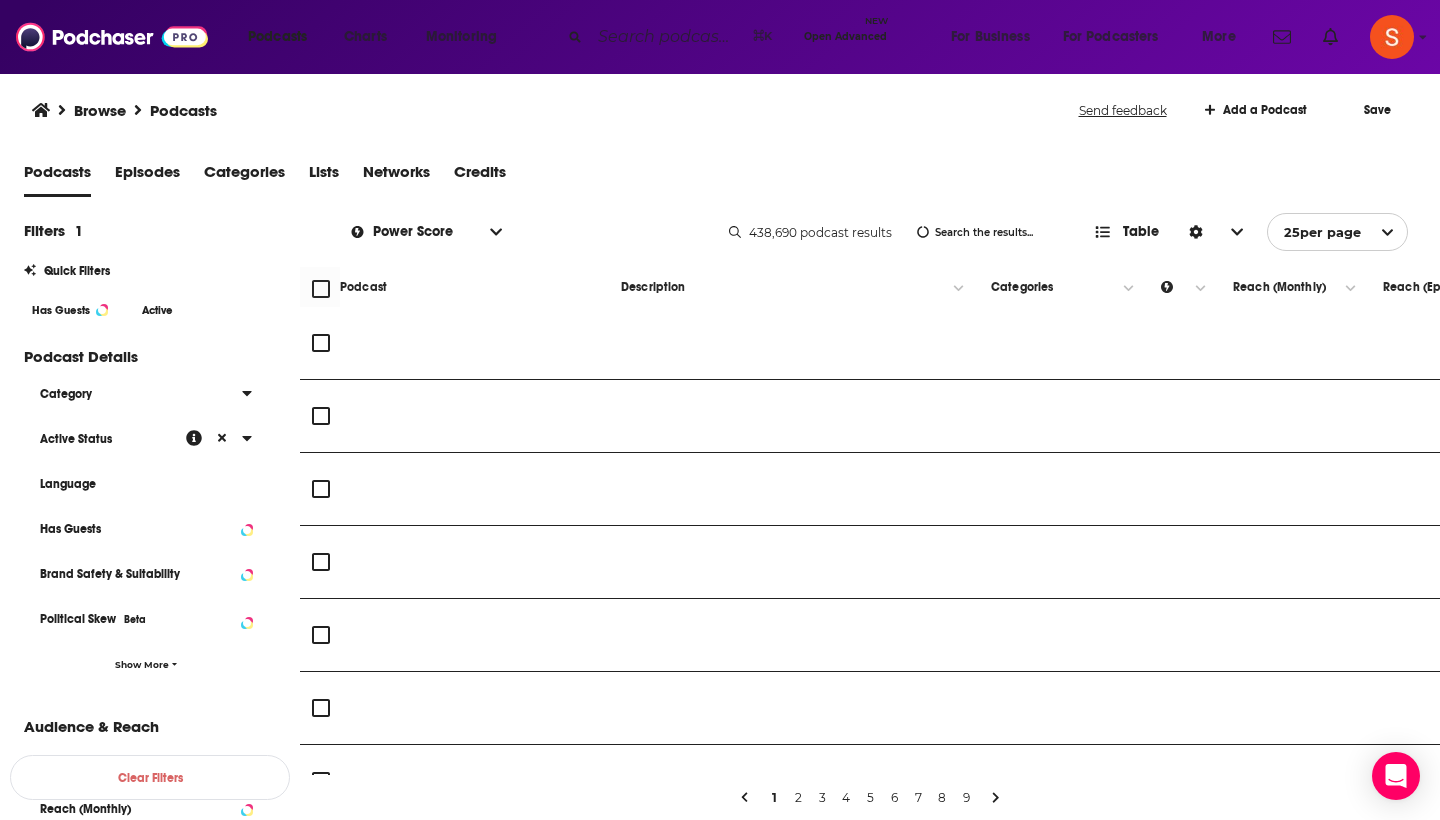 click on "Category" at bounding box center [134, 394] 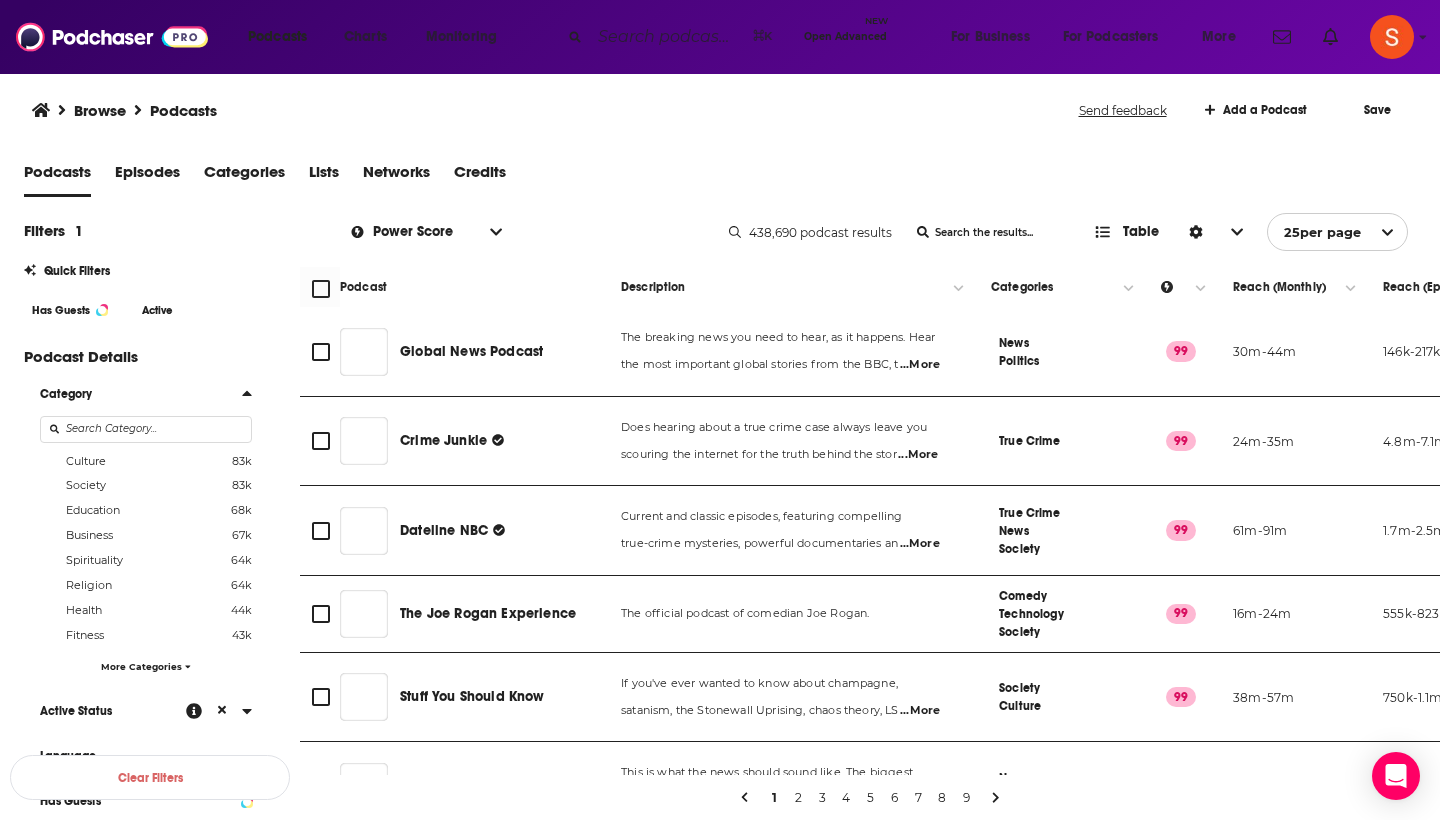 click at bounding box center (146, 429) 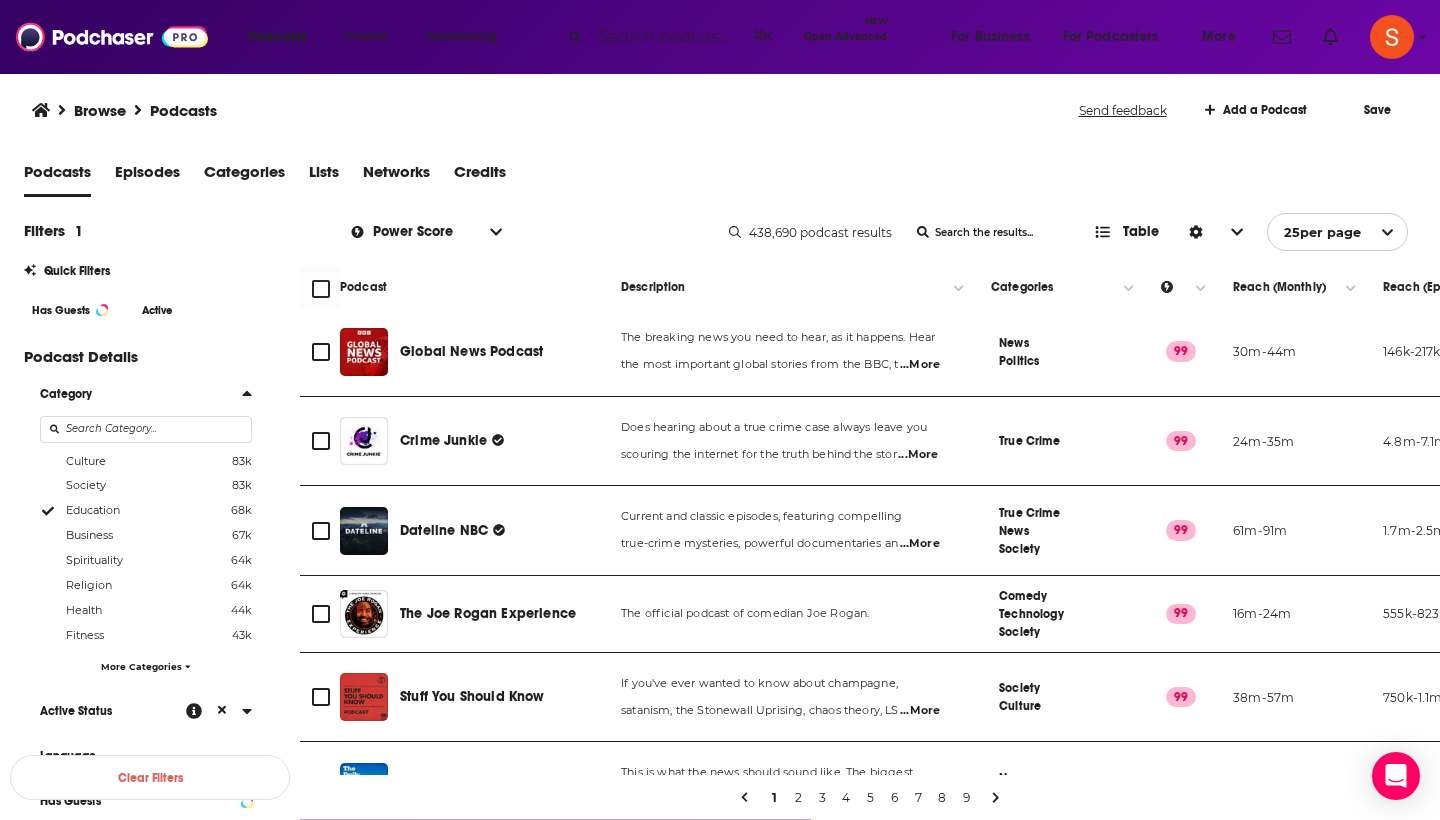 click at bounding box center (48, 511) 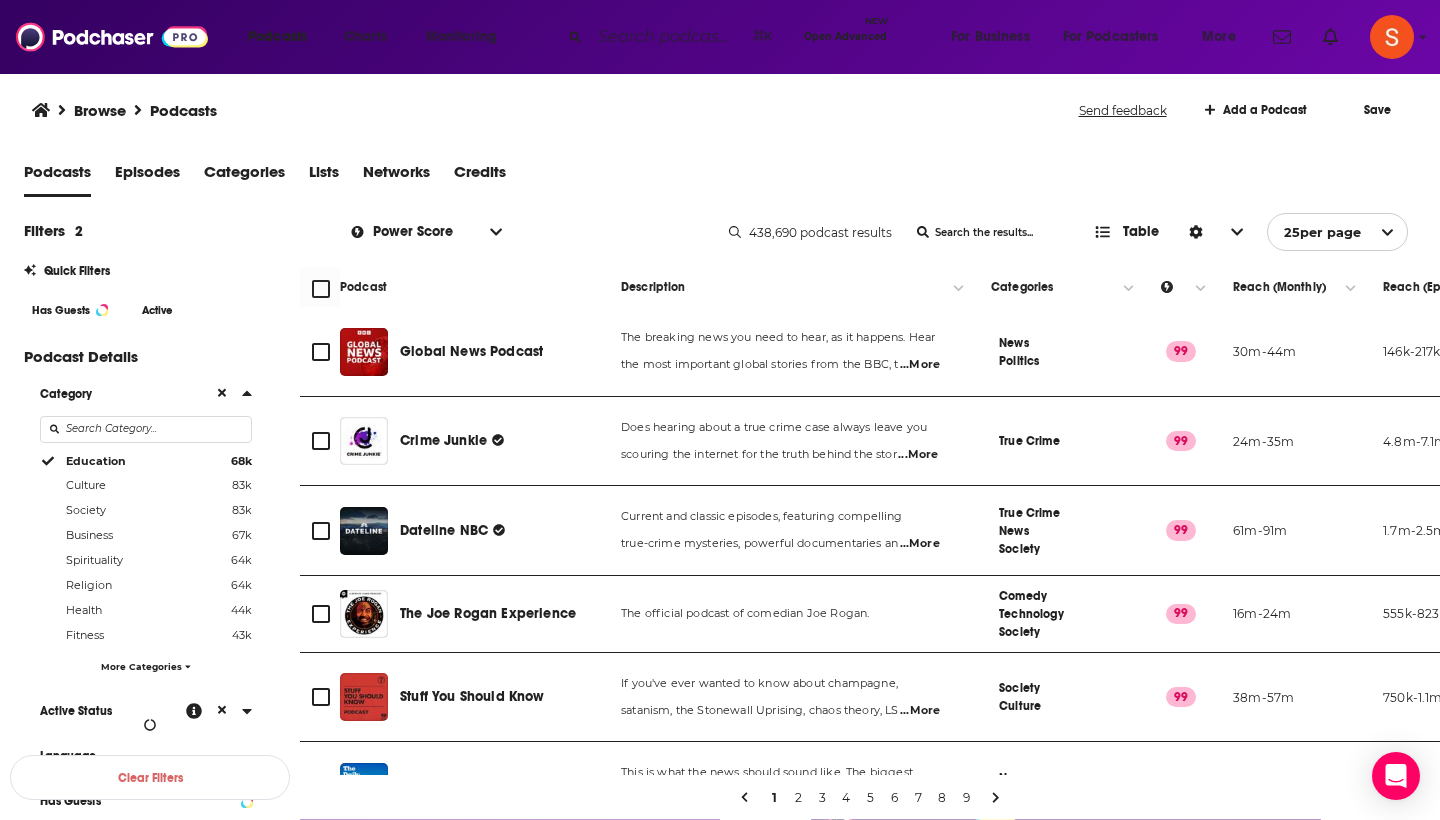 click at bounding box center [146, 429] 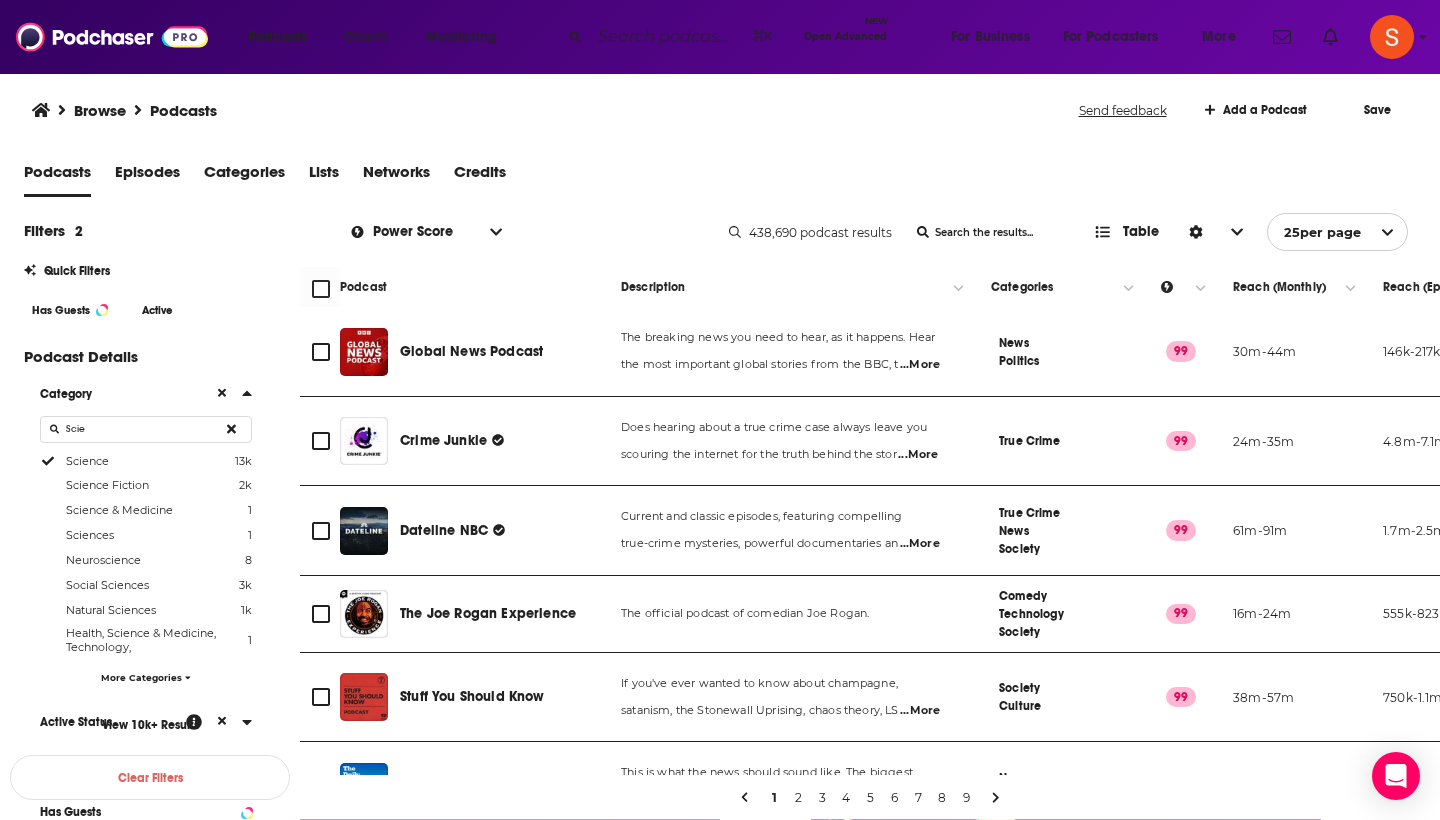 type on "Scie" 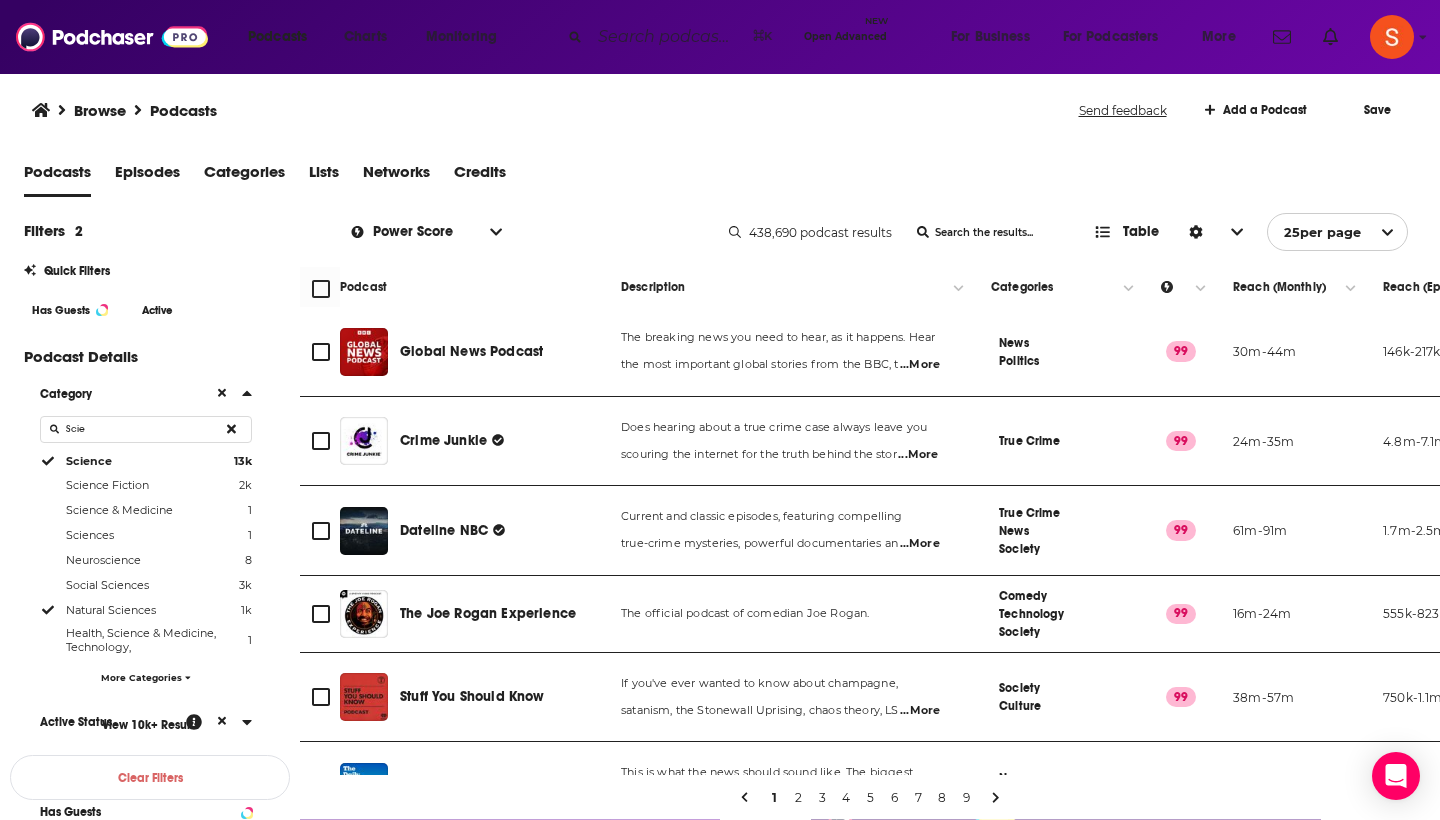 click at bounding box center (48, 610) 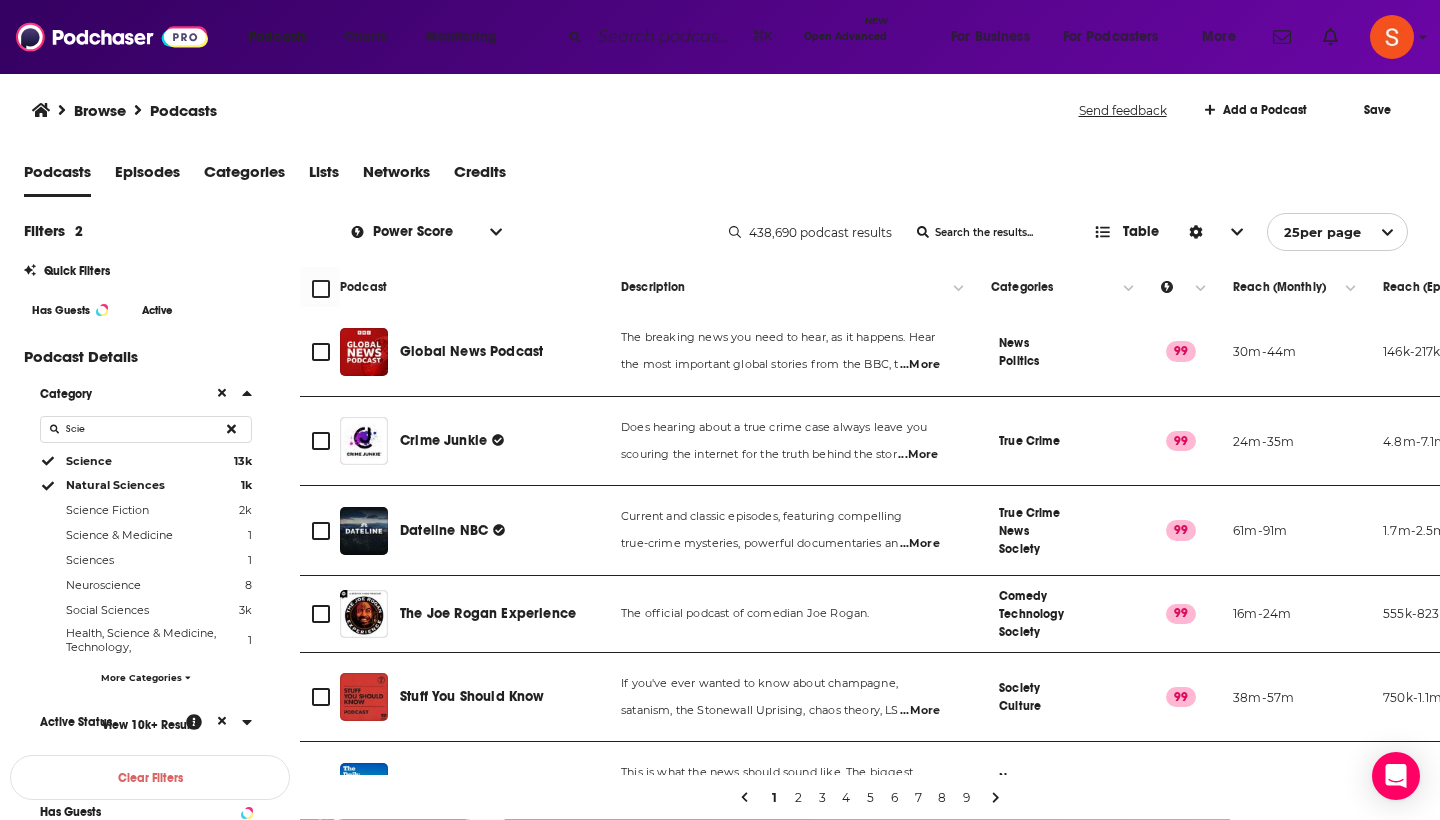 click on "Scie" at bounding box center [146, 429] 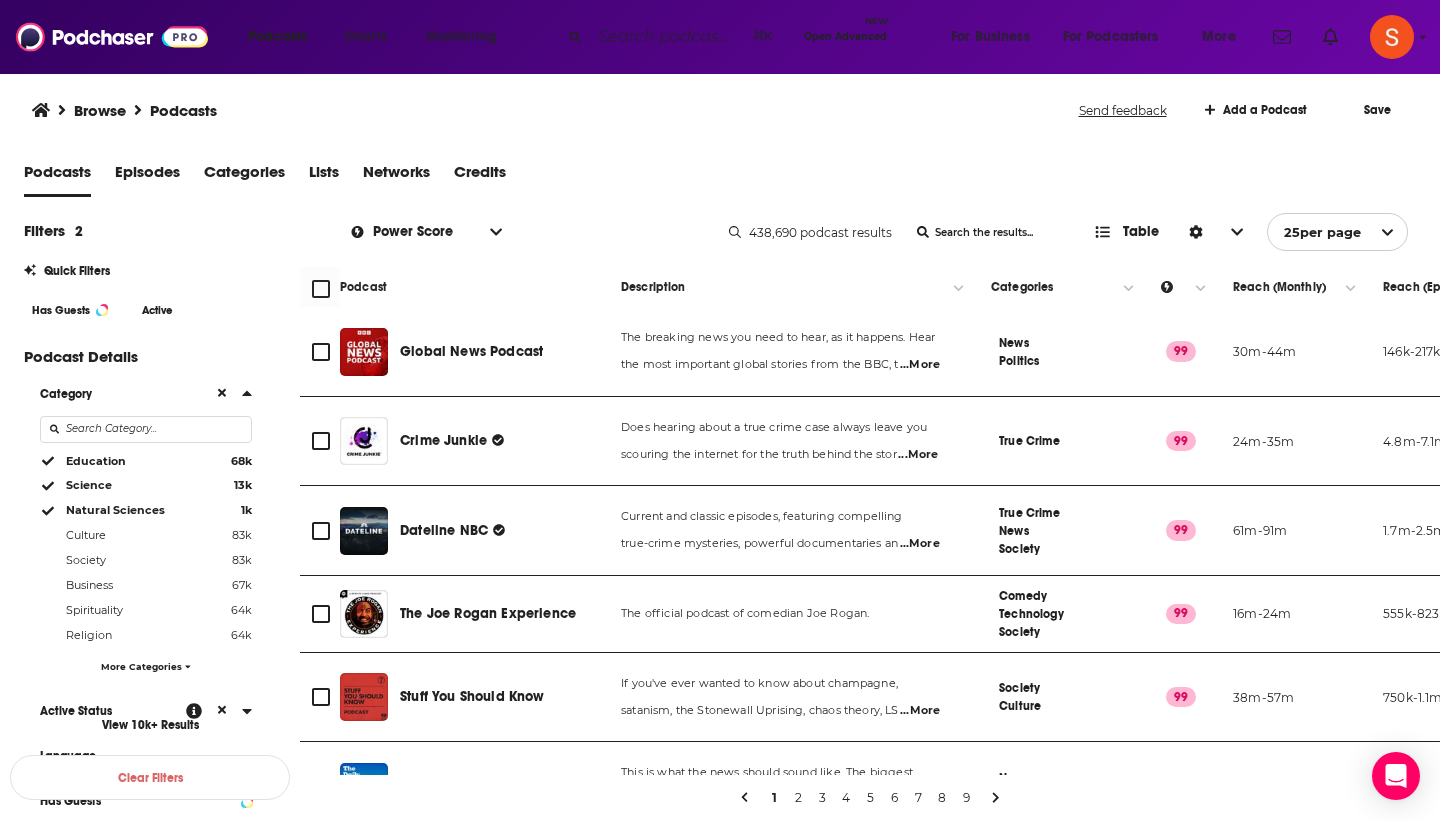click at bounding box center (246, 393) 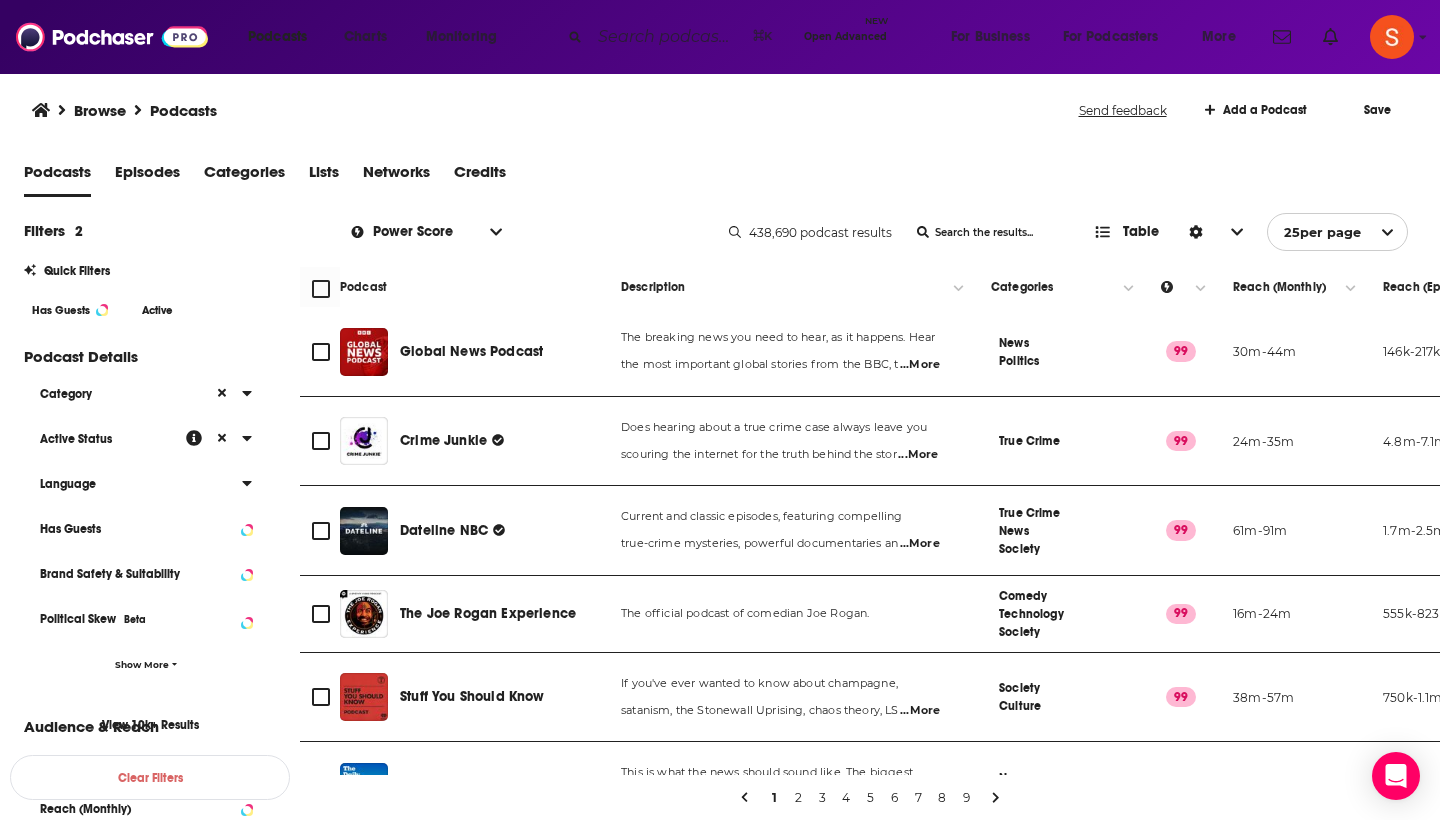 click on "Language" at bounding box center (113, 438) 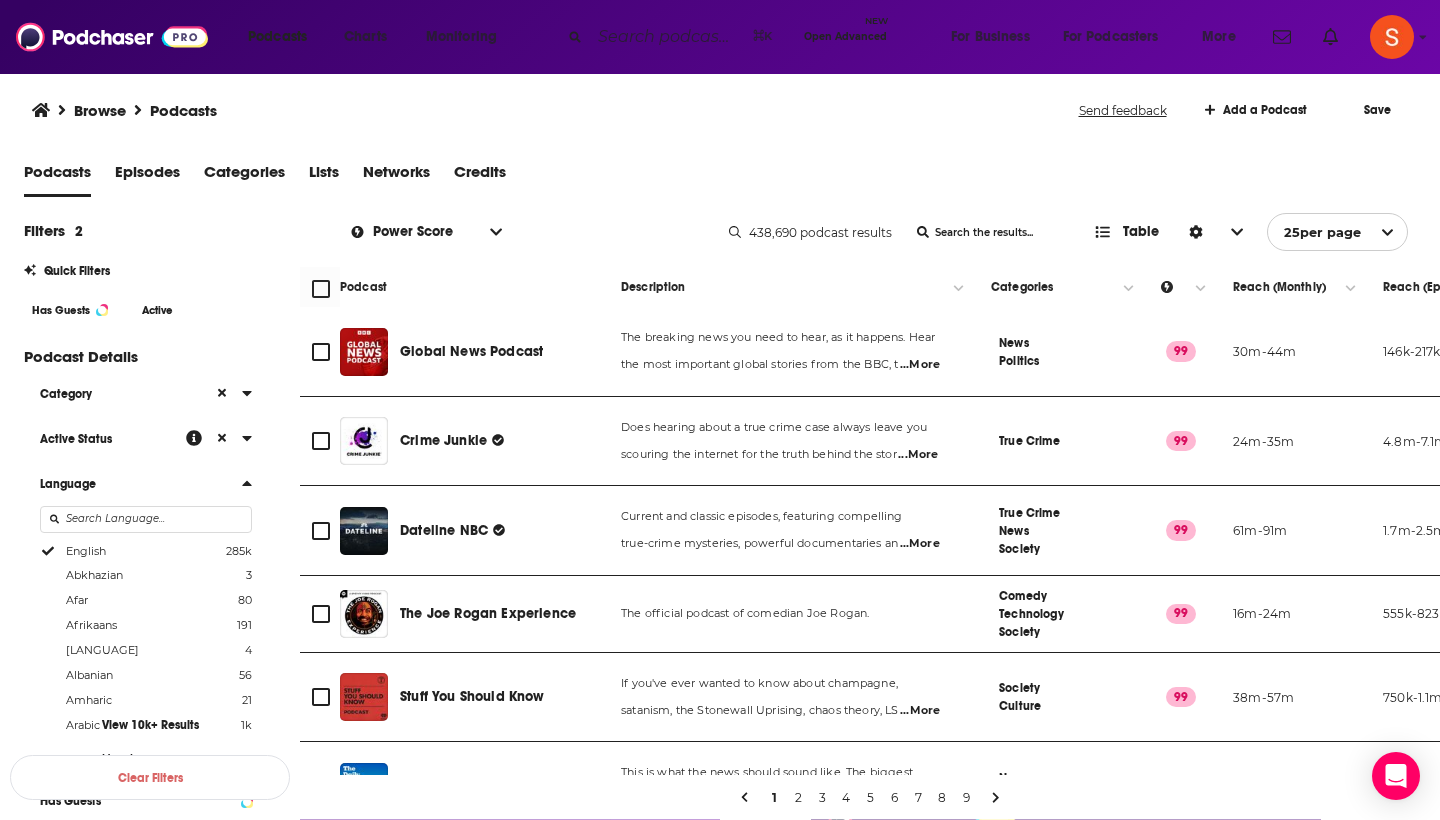 click at bounding box center [48, 551] 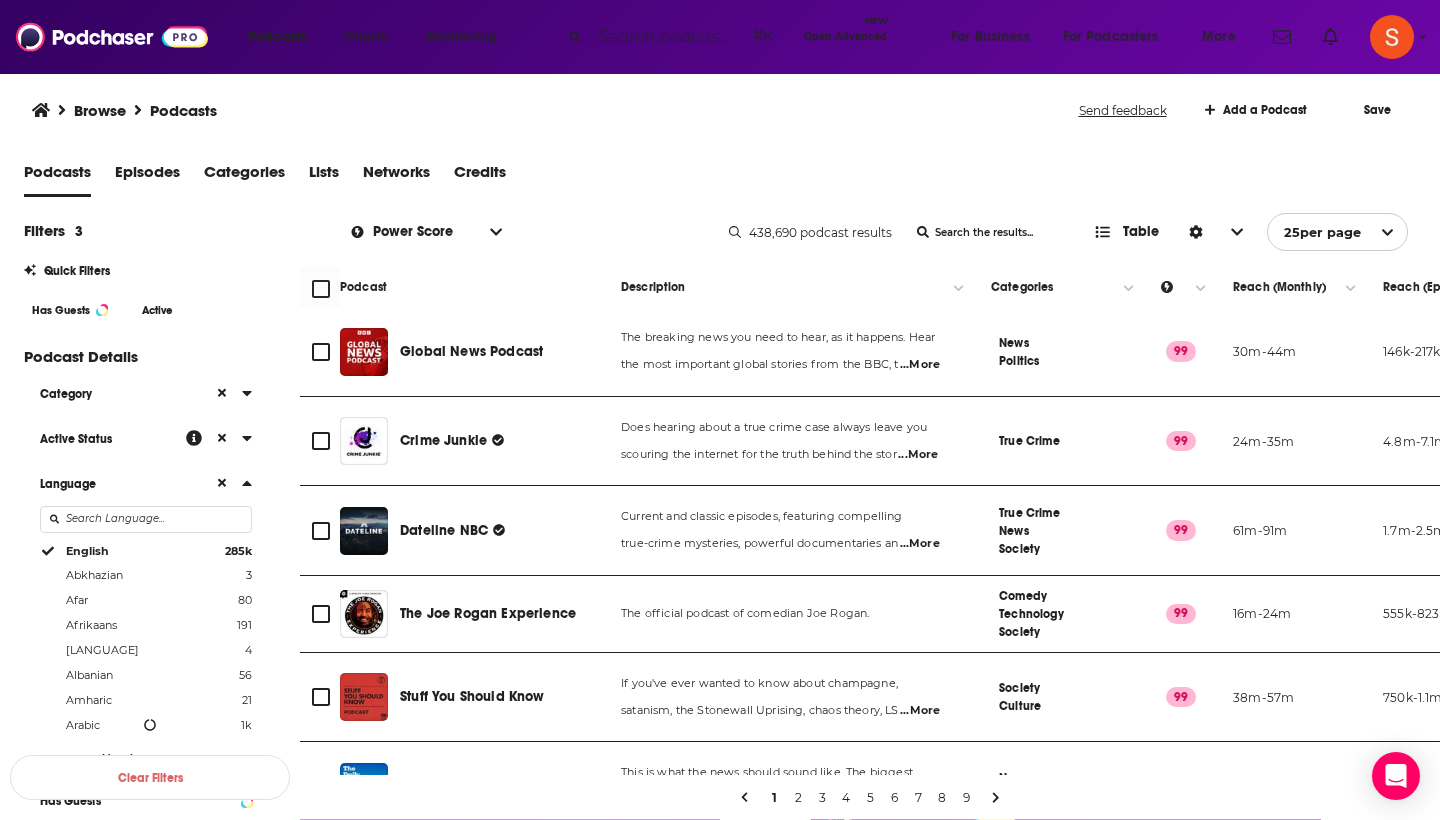 click at bounding box center [247, 483] 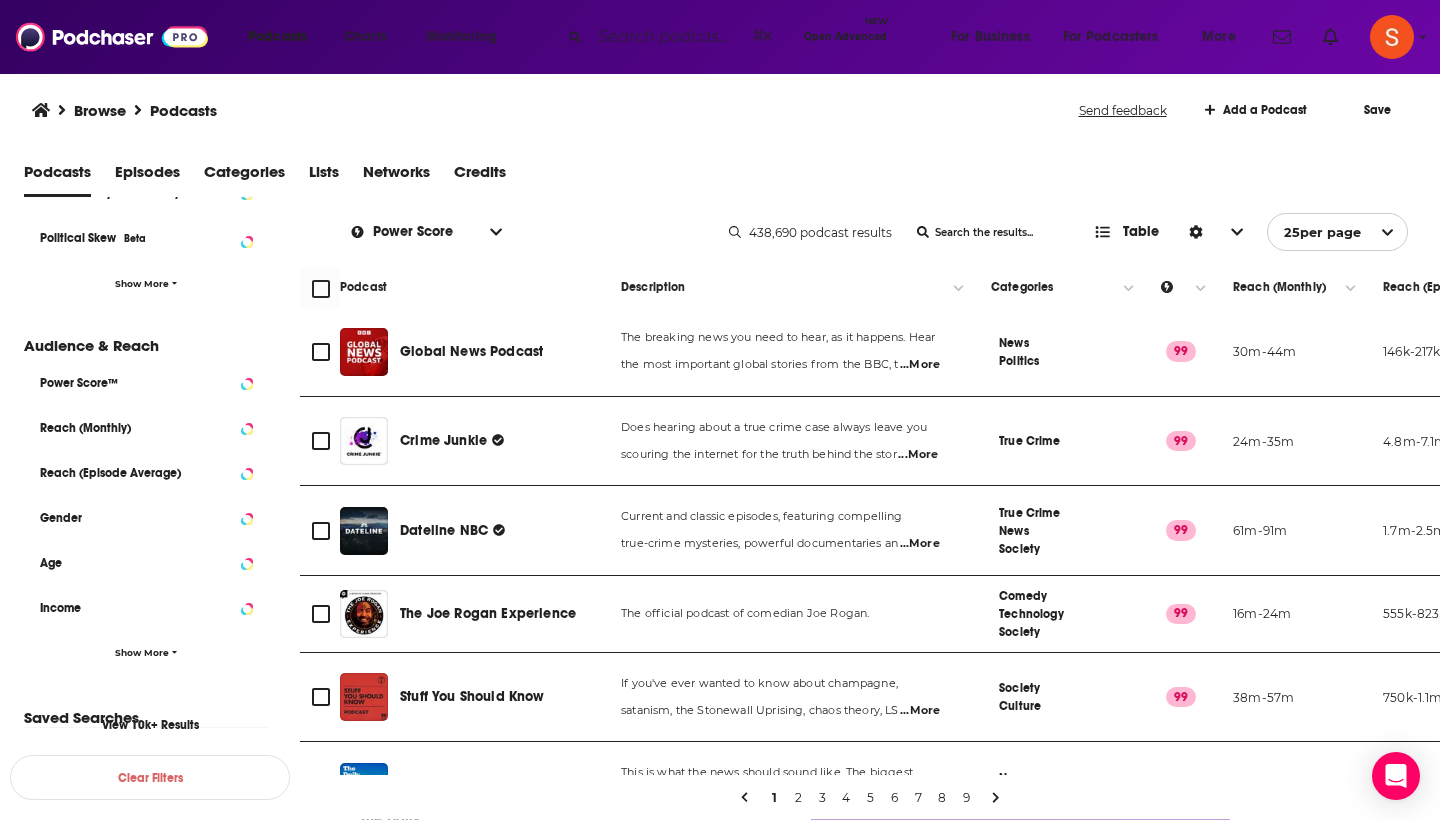 scroll, scrollTop: 384, scrollLeft: 0, axis: vertical 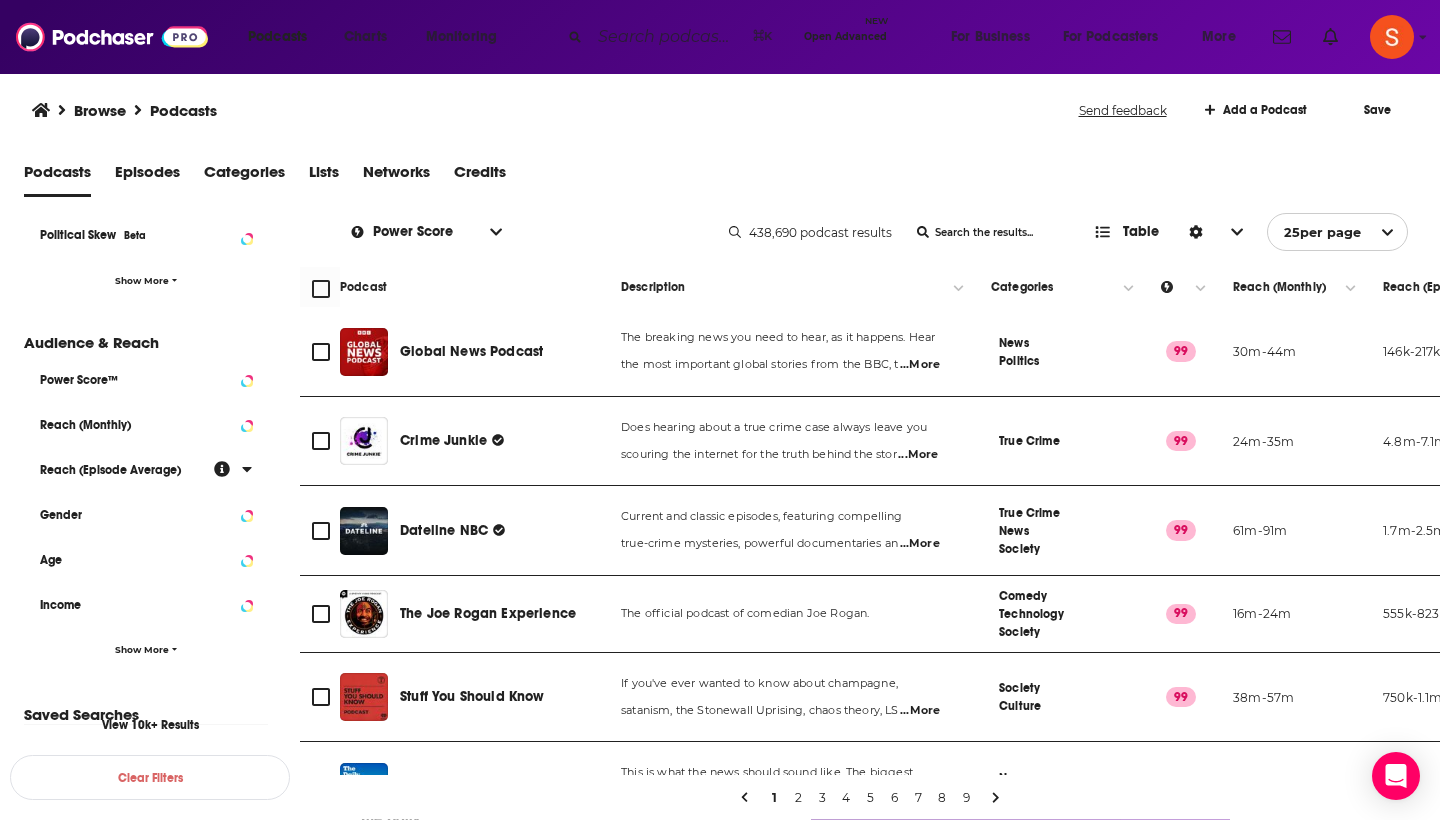 click on "Reach (Episode Average)" at bounding box center (139, 145) 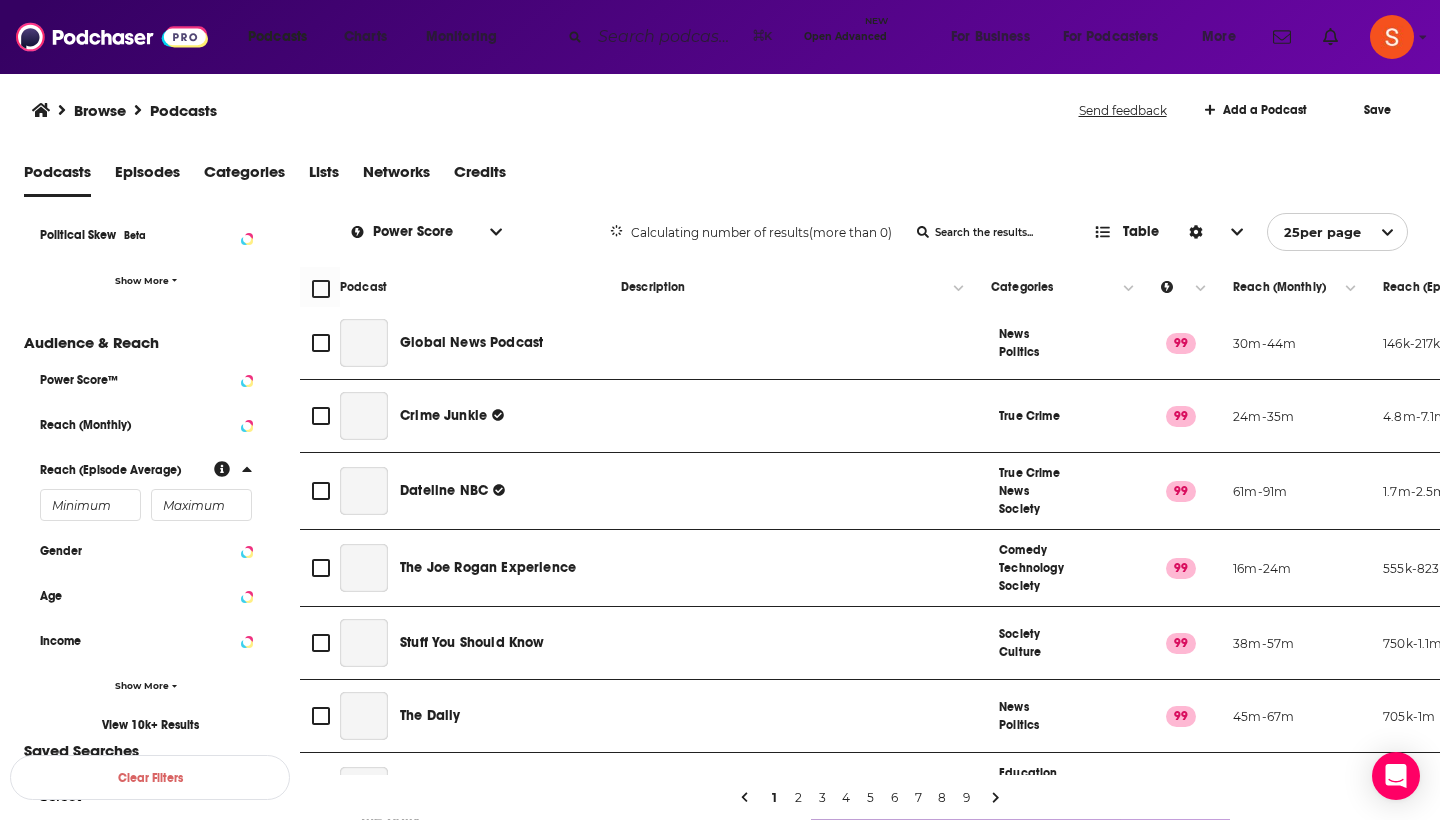 click at bounding box center (90, 505) 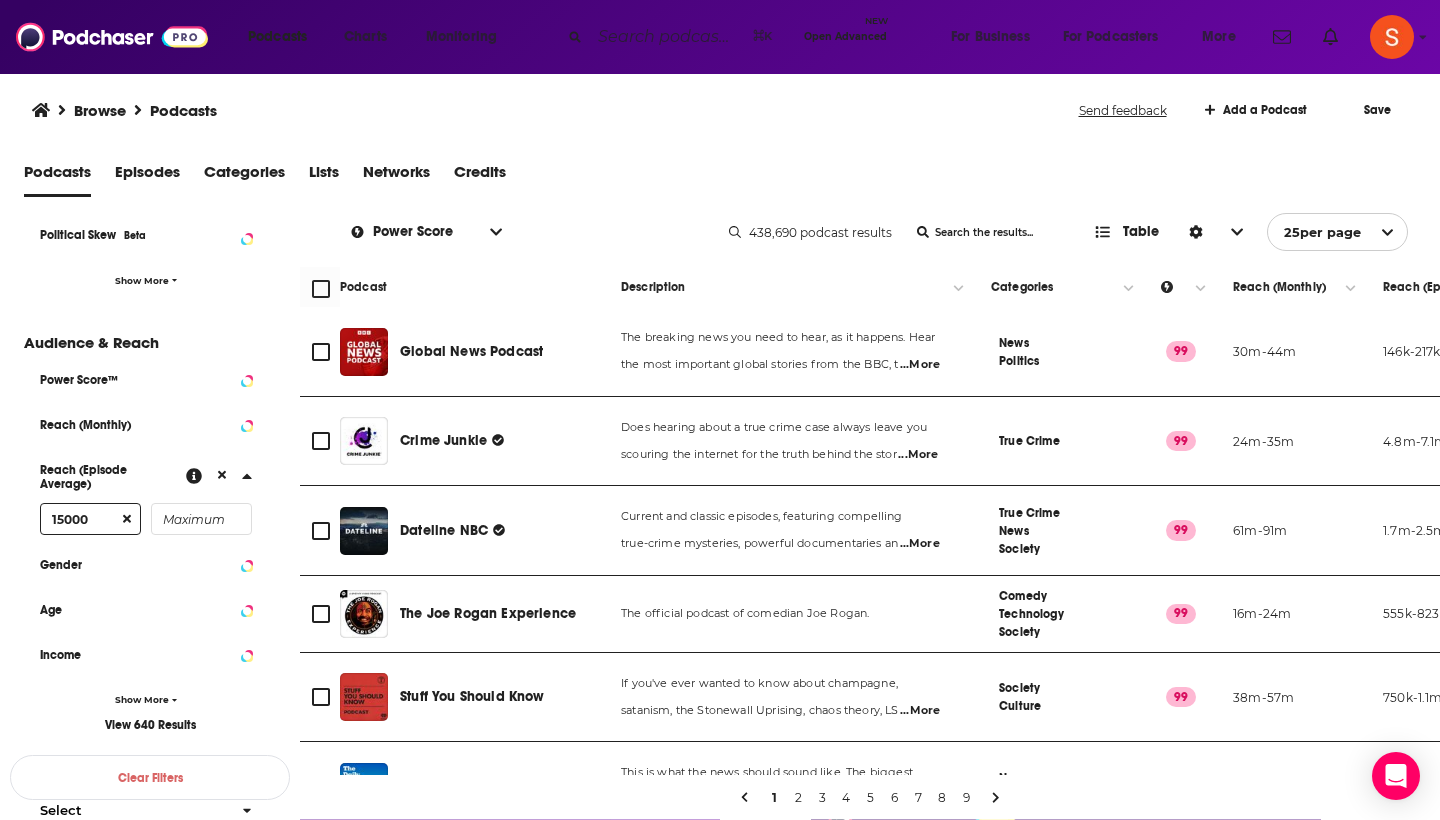 type on "15000" 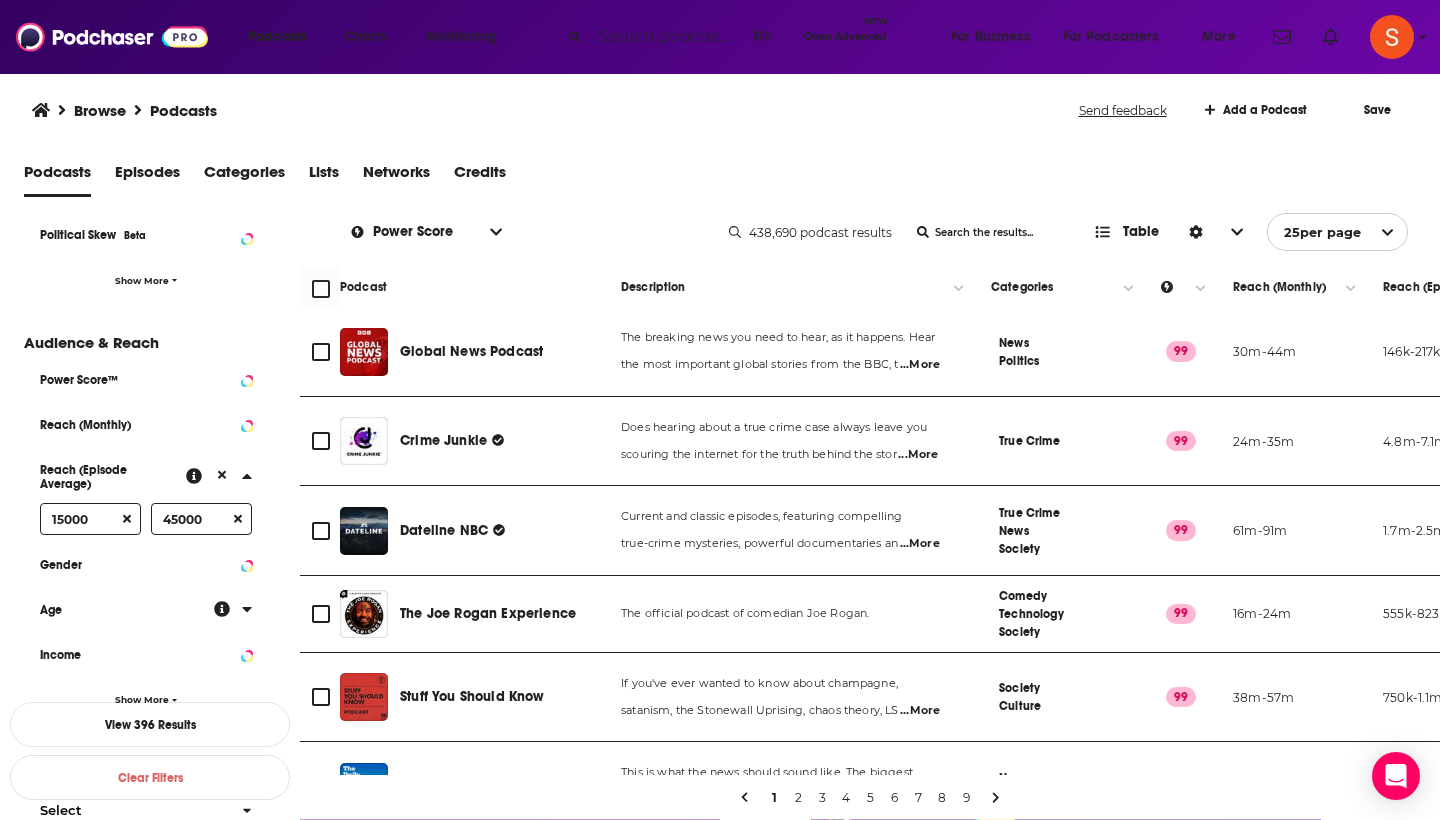 type on "45000" 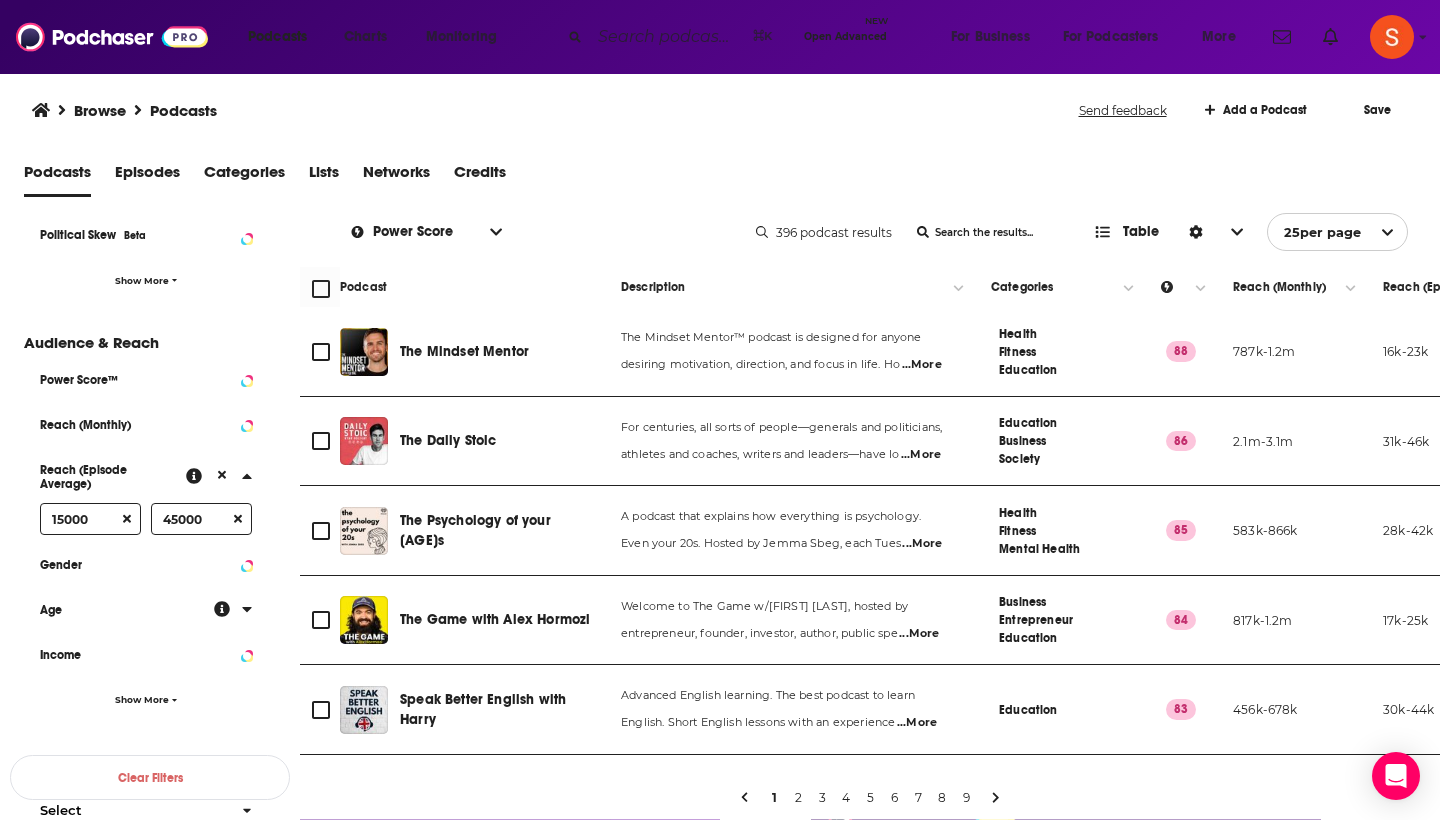 click on "The Daily Stoic" at bounding box center [504, 352] 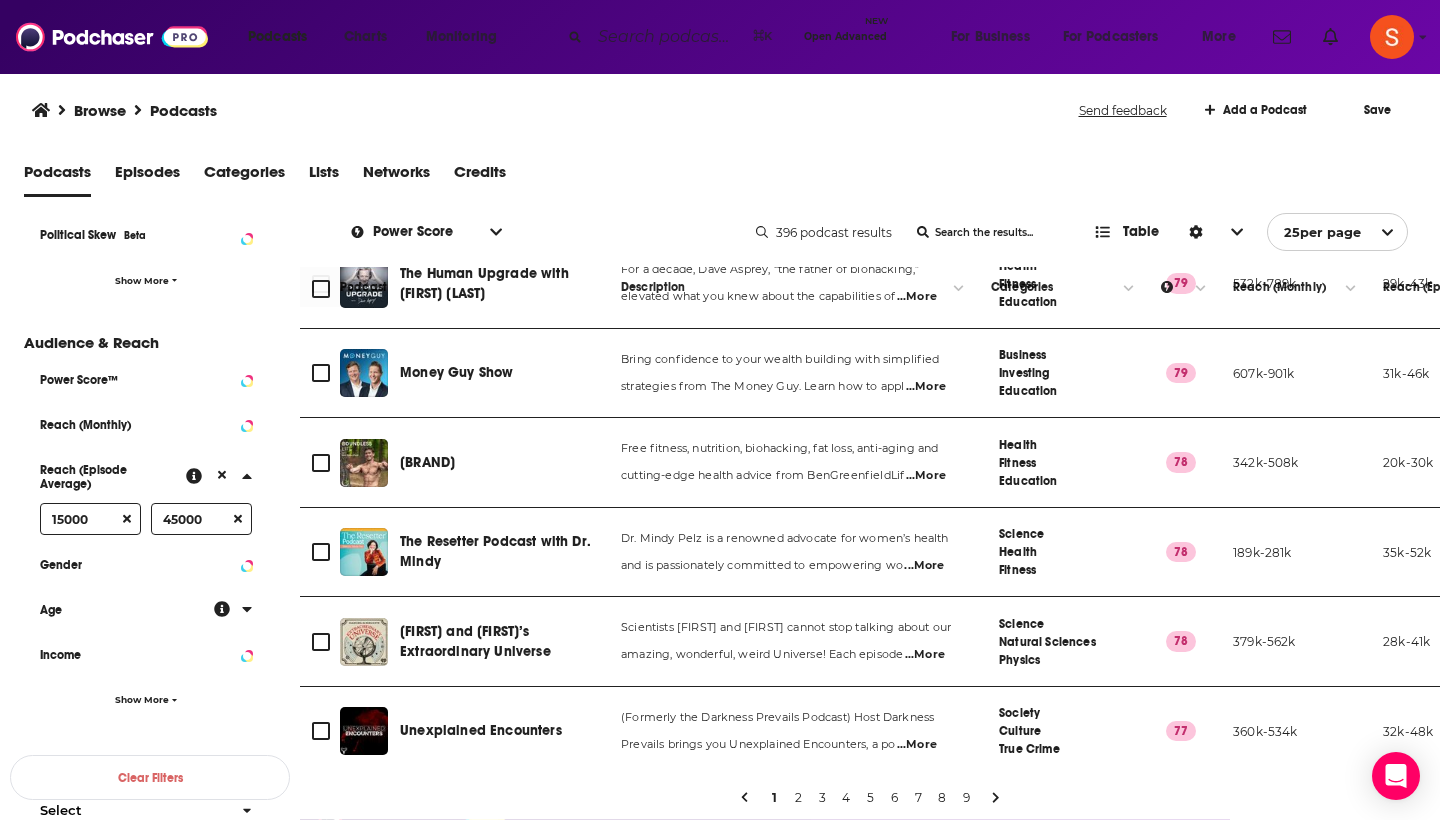 scroll, scrollTop: 1417, scrollLeft: 0, axis: vertical 